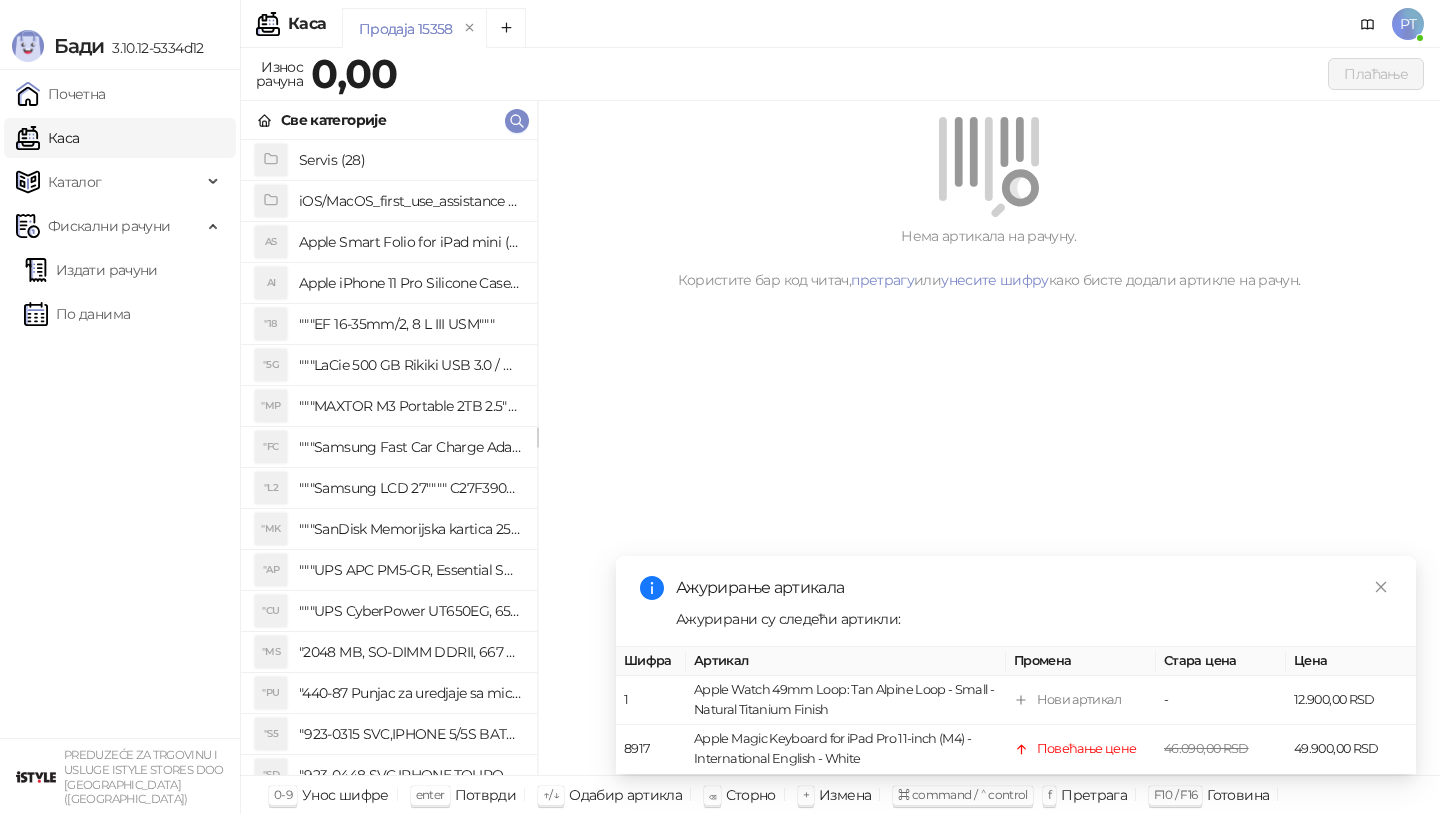 scroll, scrollTop: 0, scrollLeft: 0, axis: both 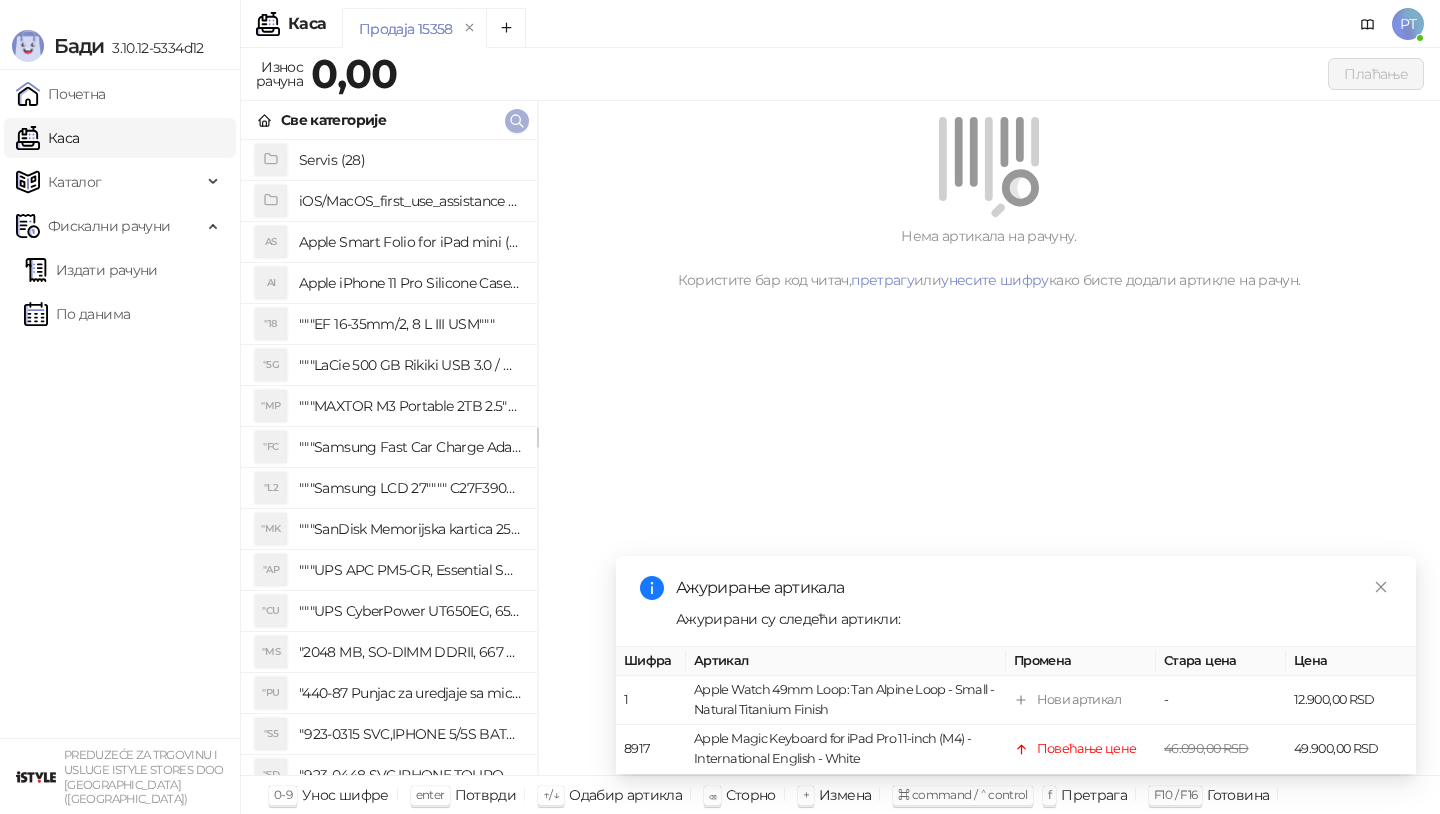 click 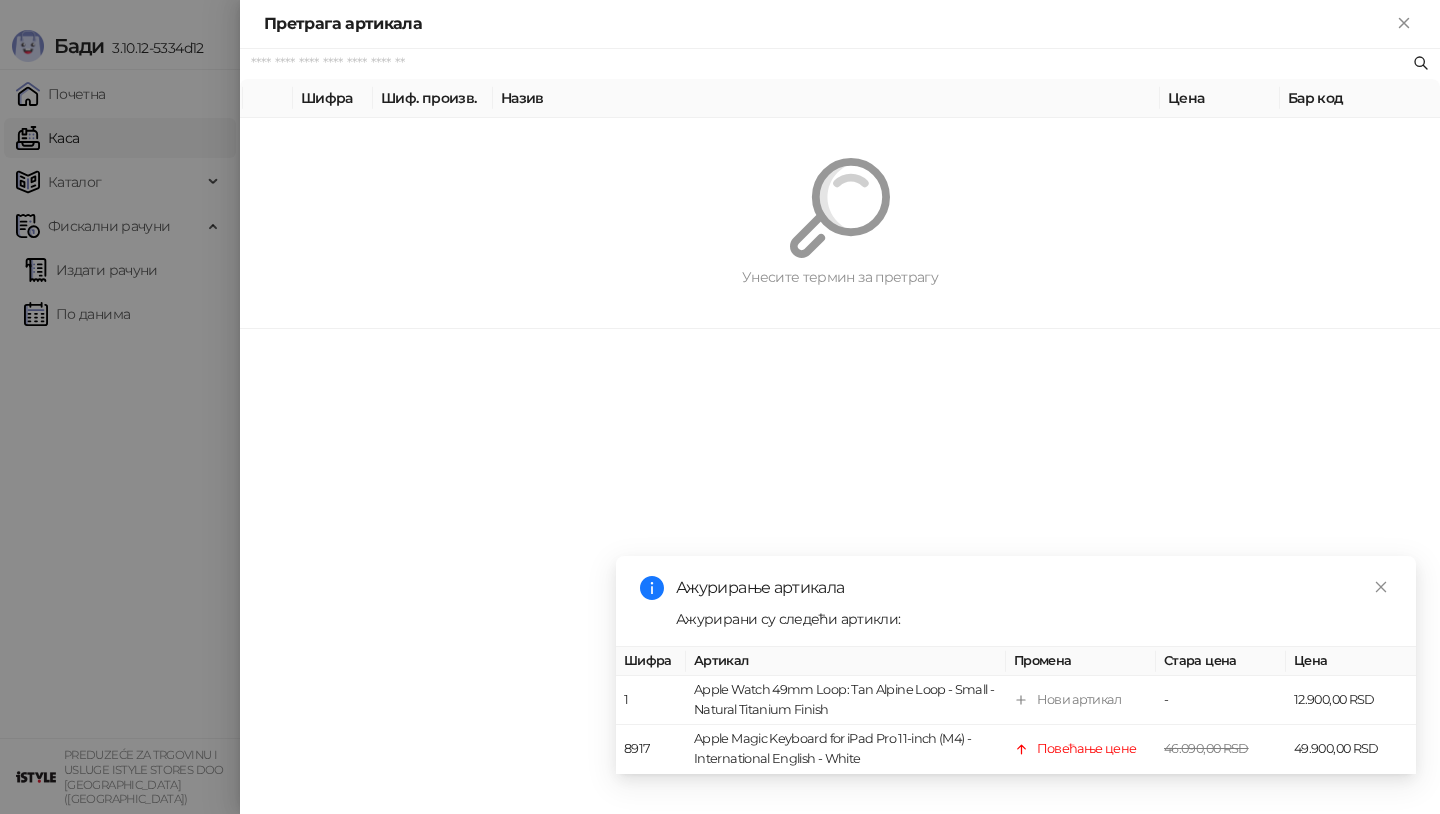paste on "*********" 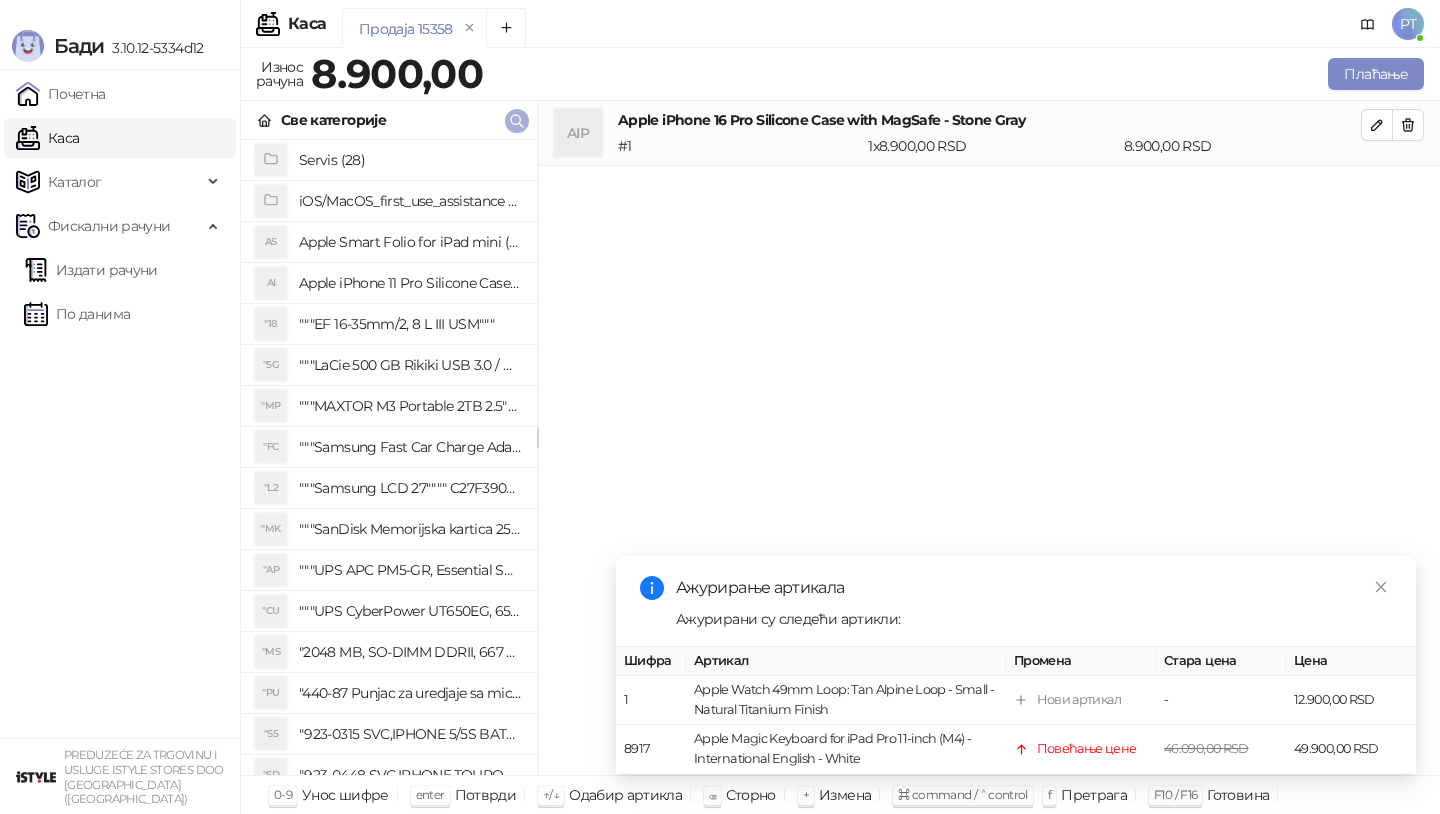 click 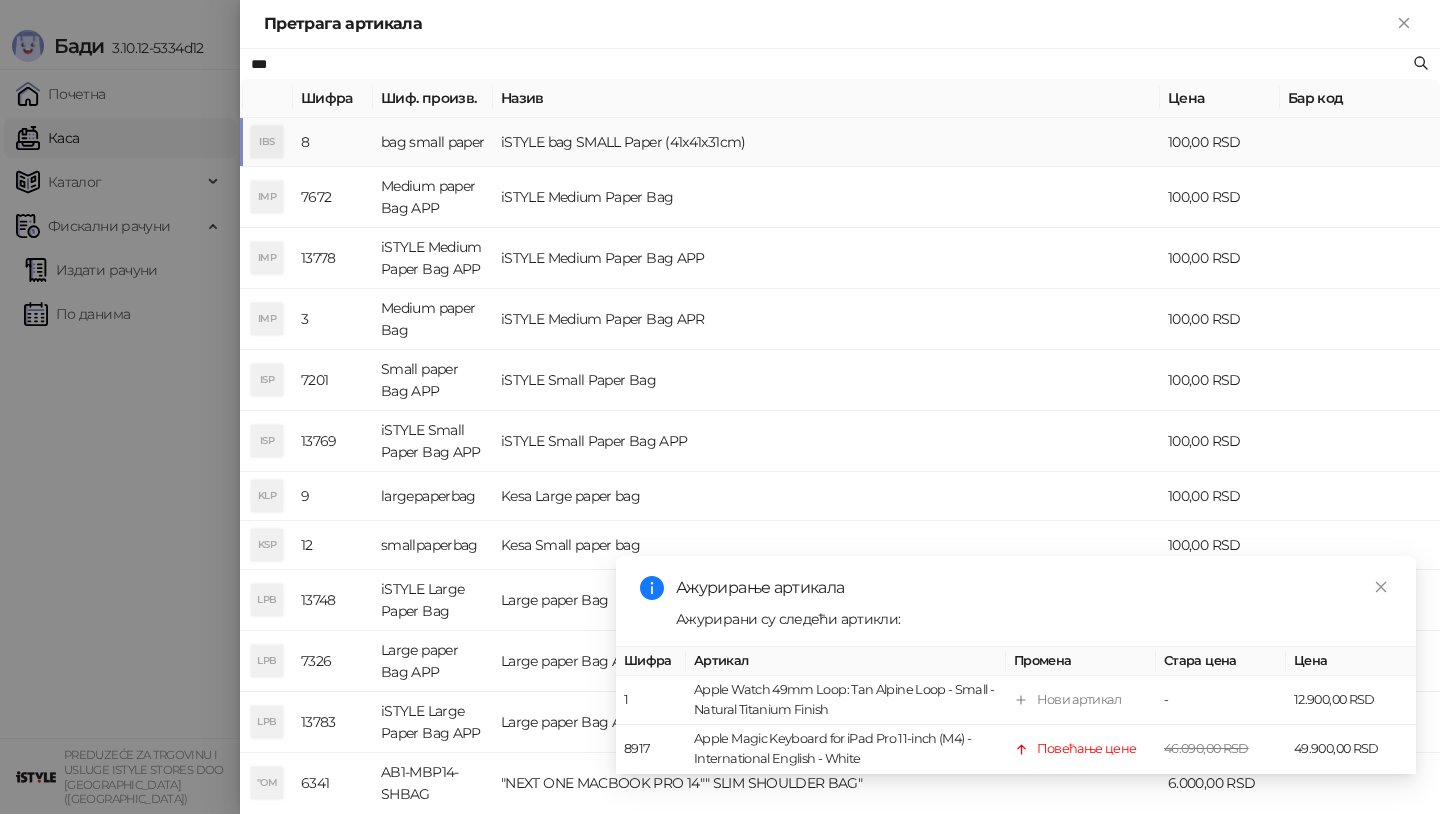 type on "***" 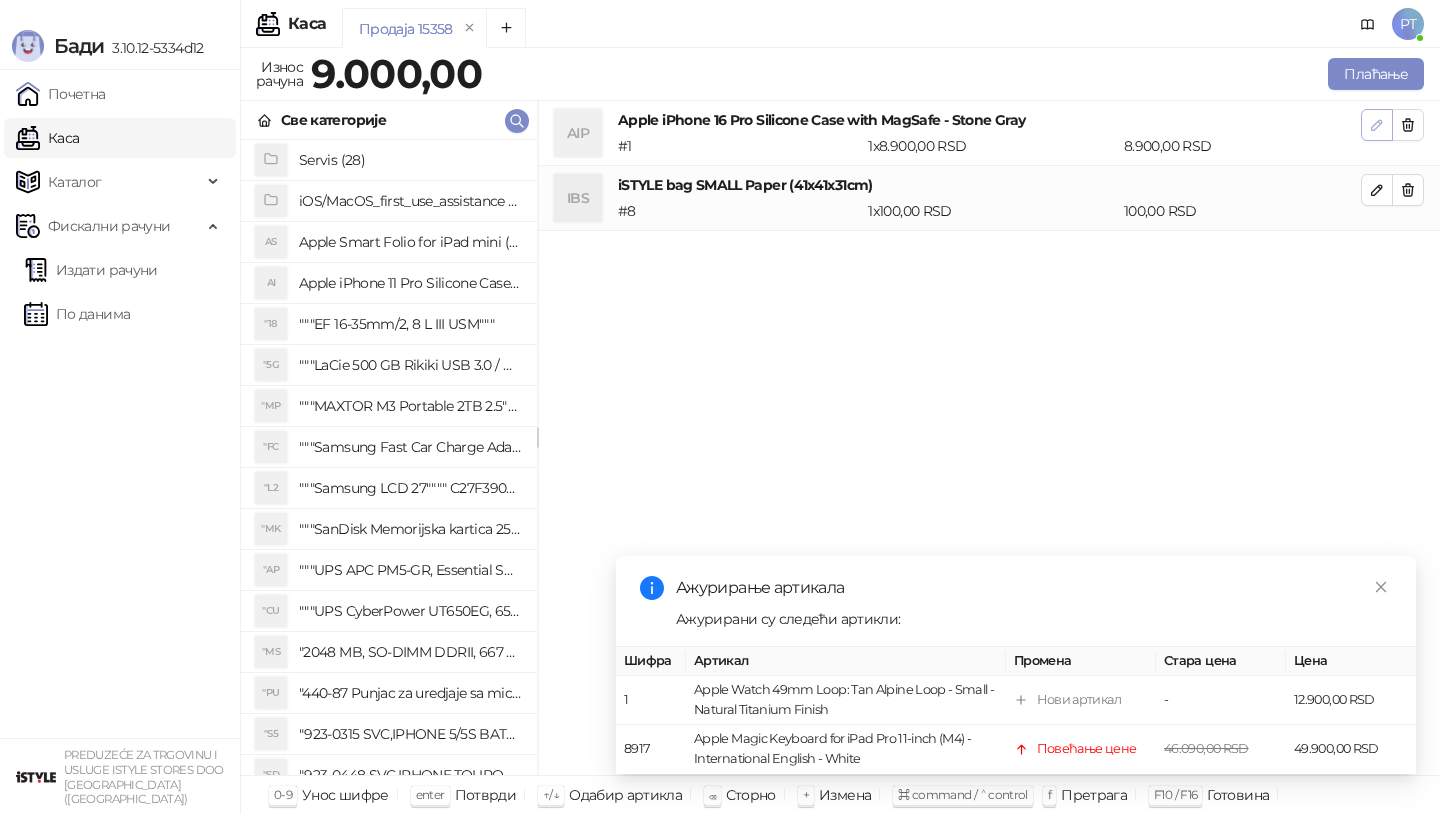 click 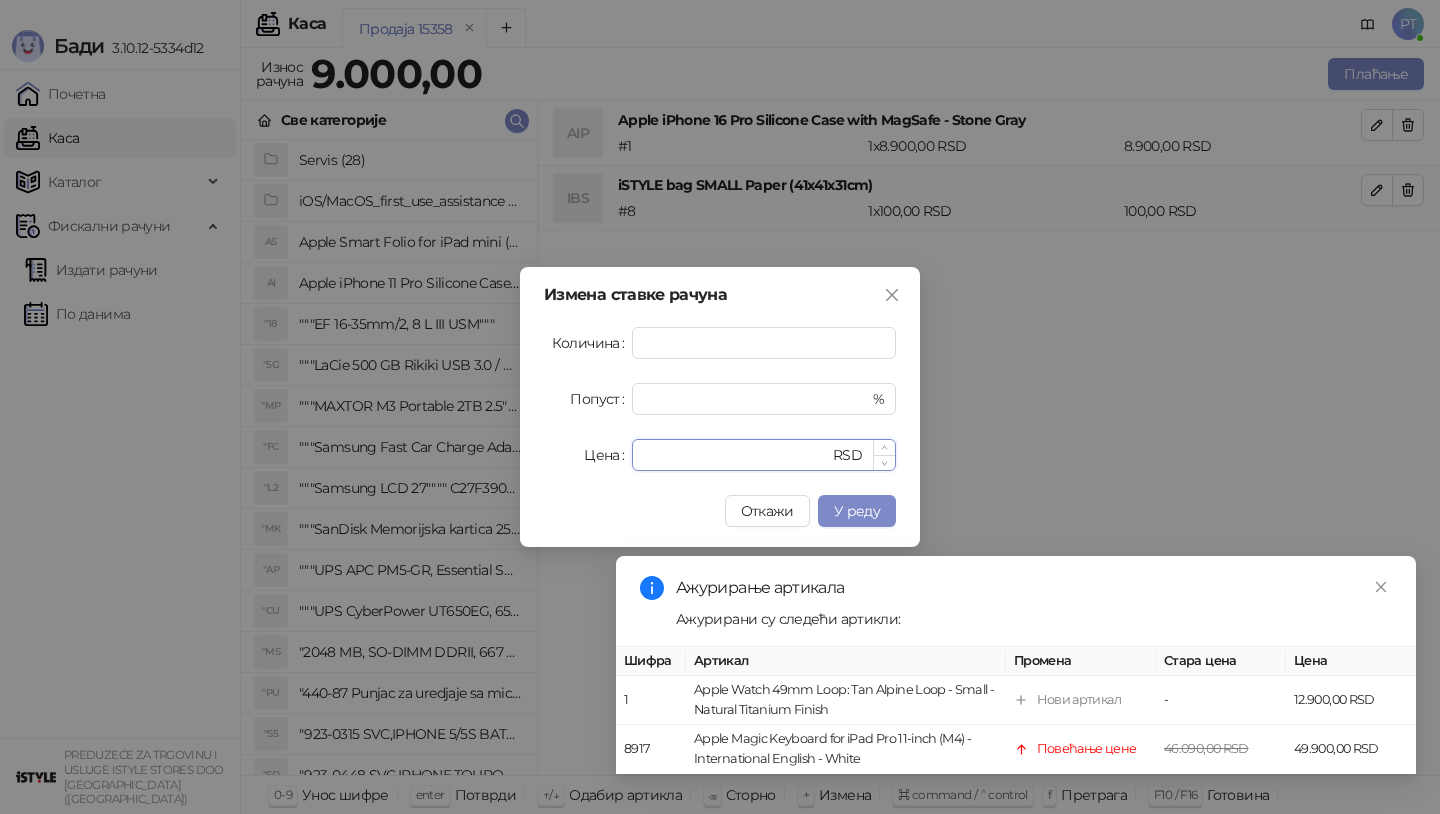 click on "****" at bounding box center (736, 455) 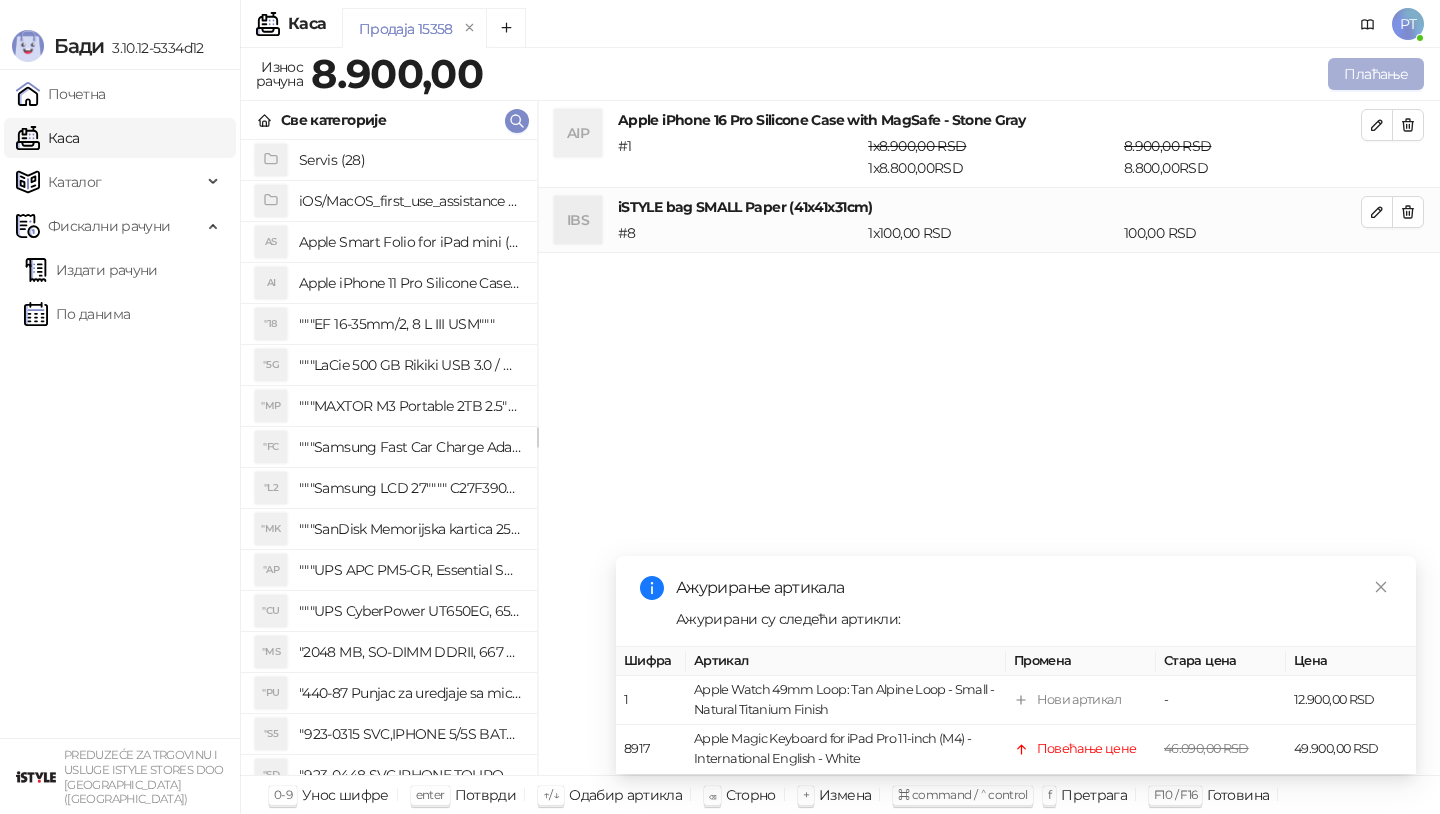 click on "Плаћање" at bounding box center [1376, 74] 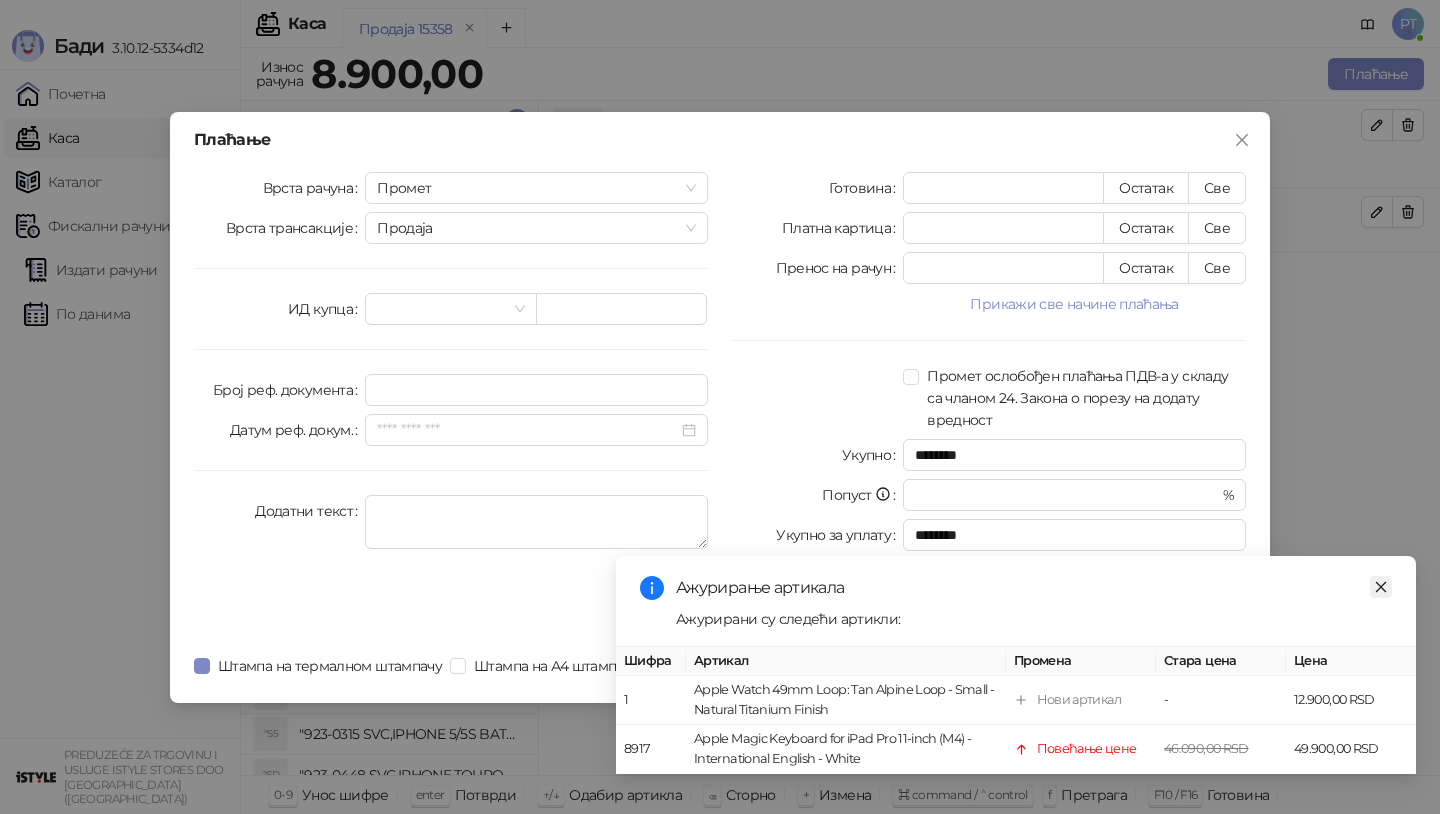 click 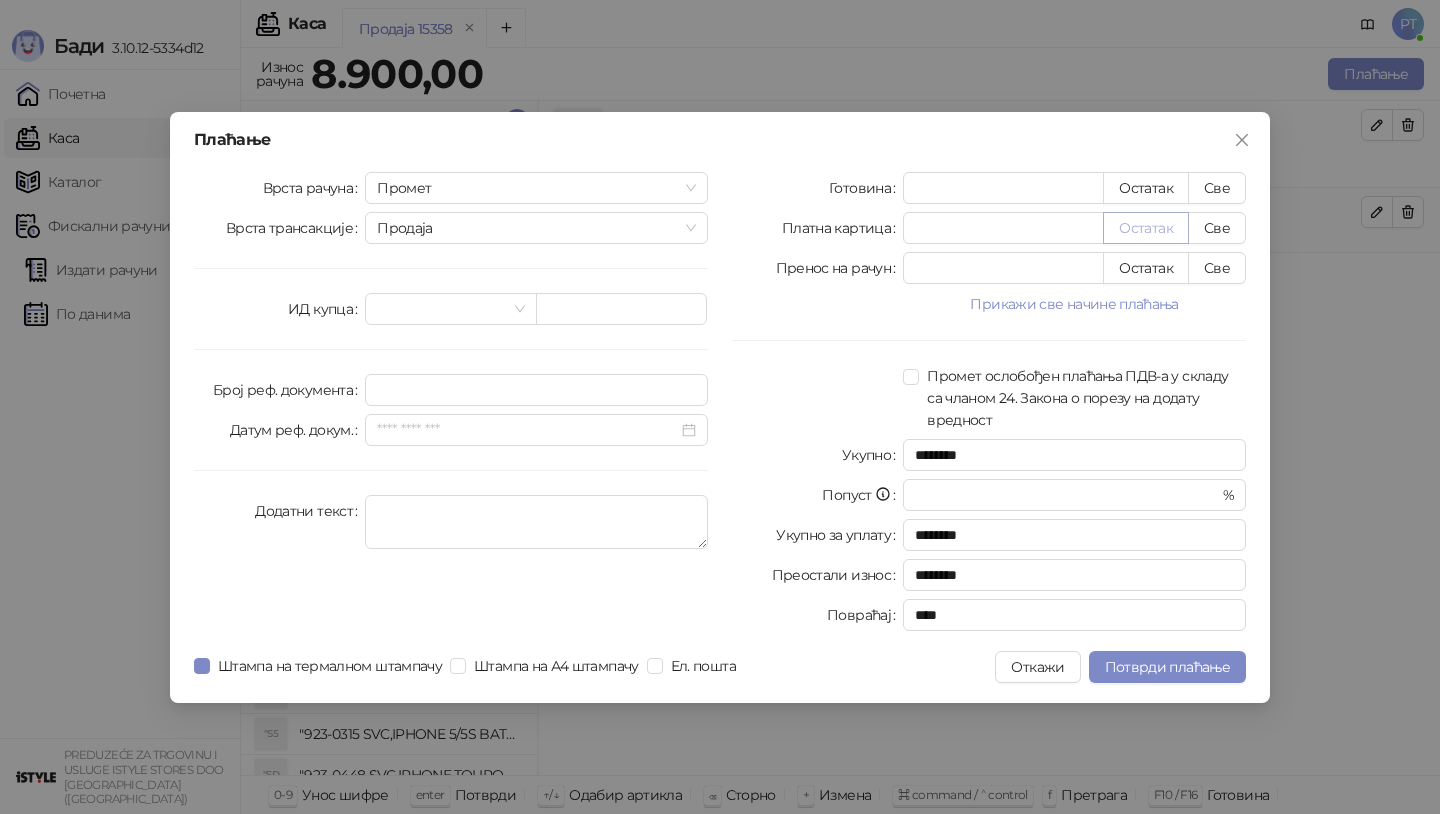 click on "Остатак" at bounding box center (1146, 228) 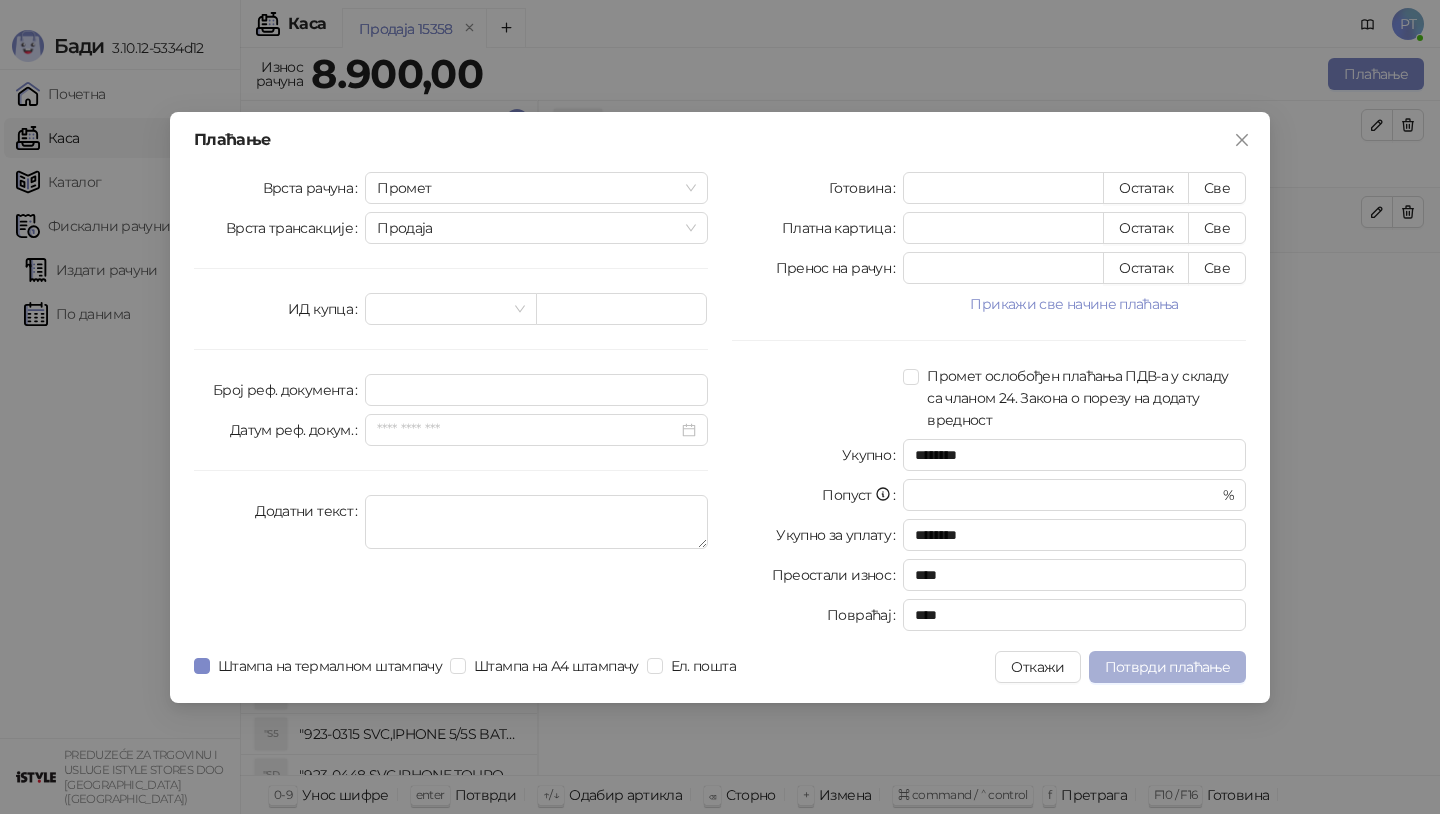 click on "Потврди плаћање" at bounding box center [1167, 667] 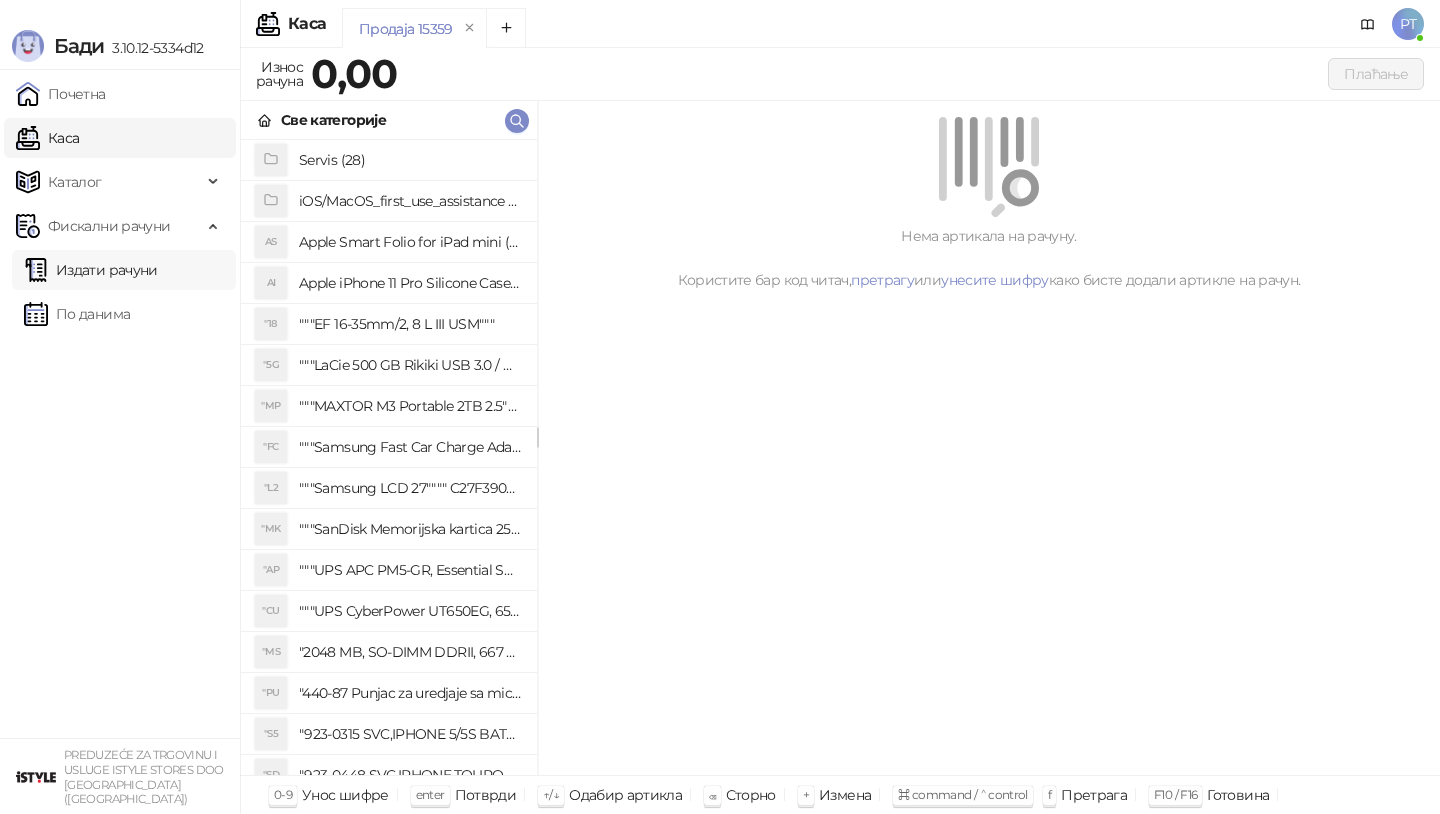 click on "По данима" at bounding box center (77, 314) 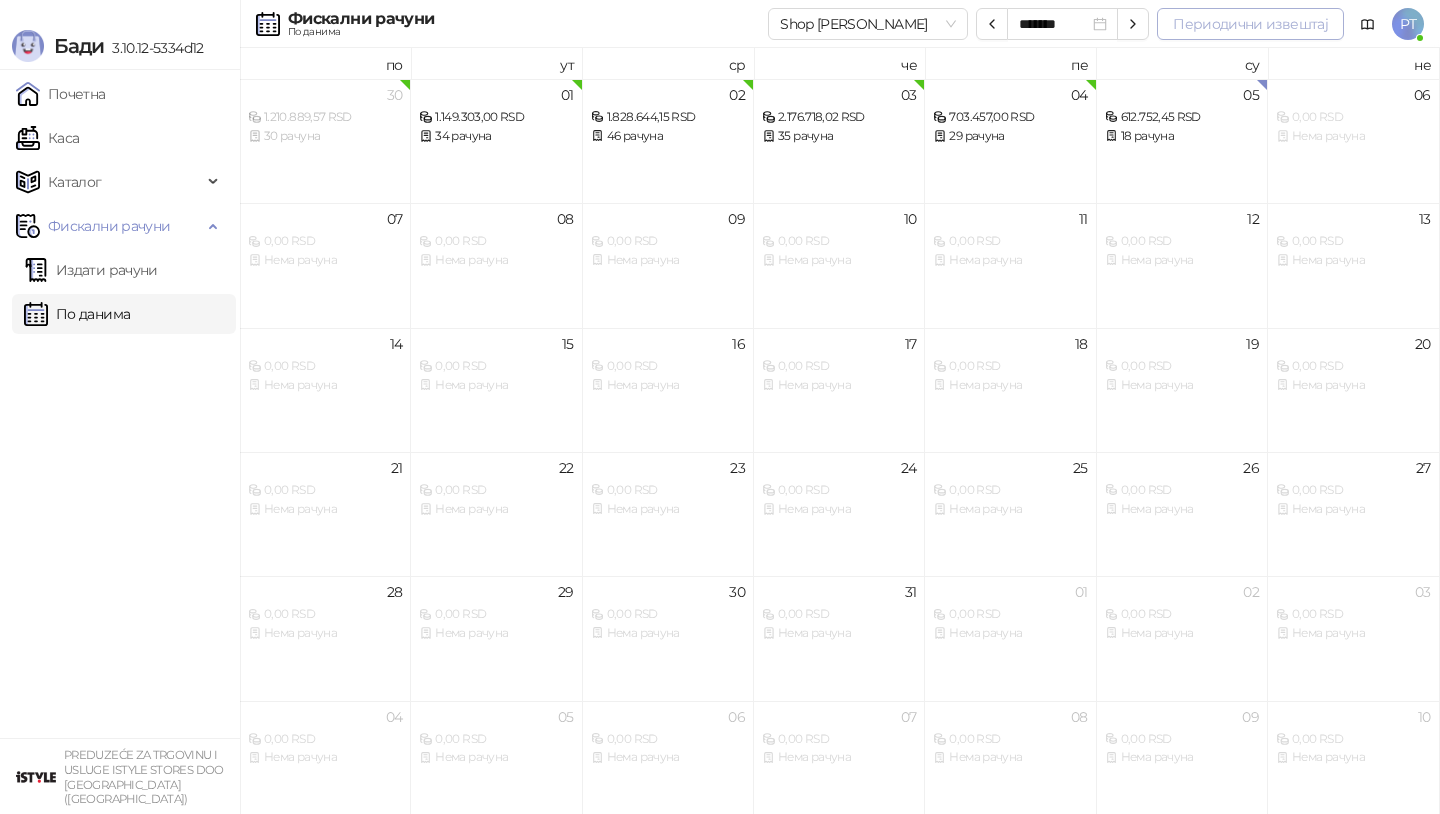 click on "Периодични извештај" at bounding box center [1250, 24] 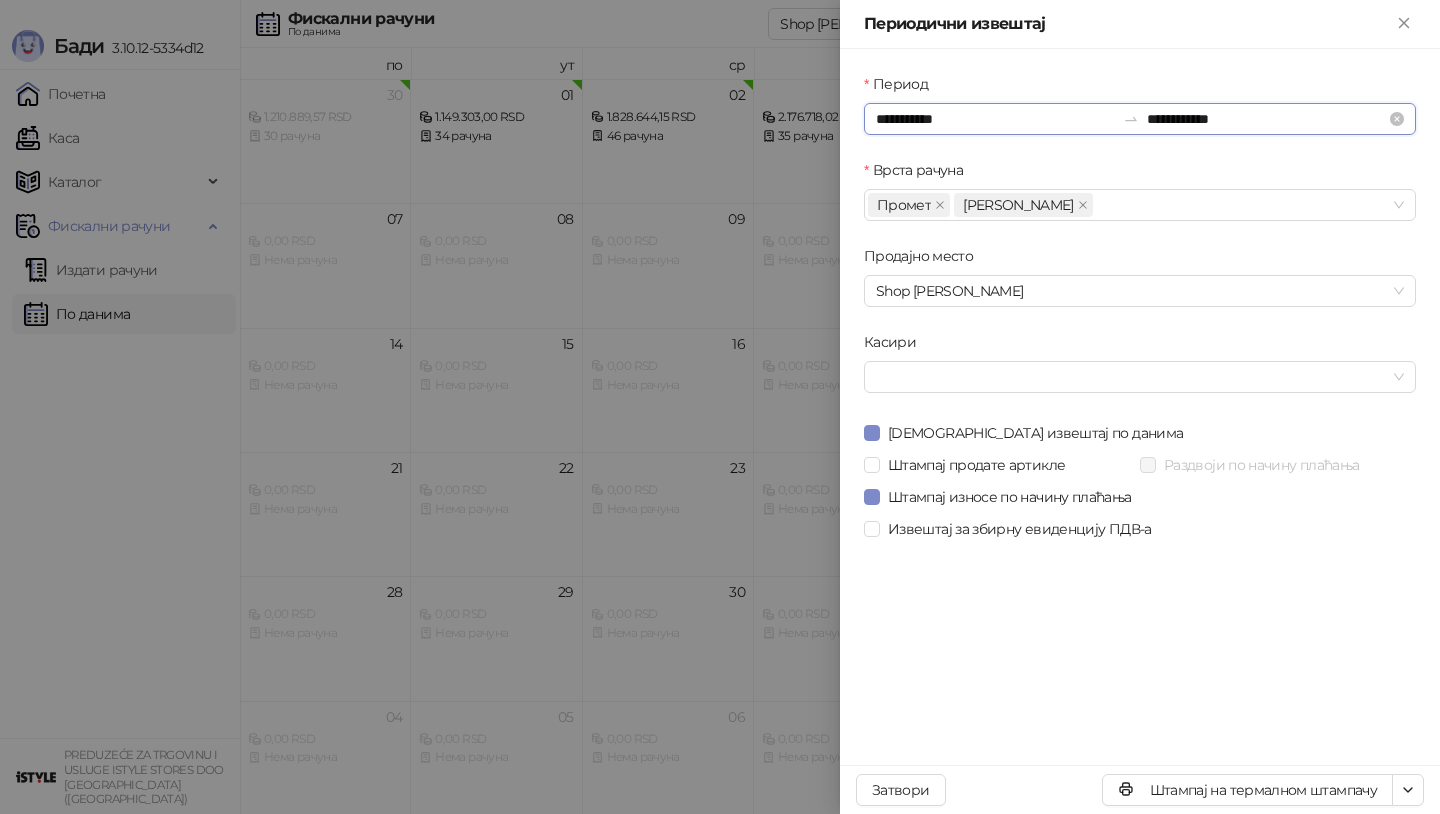 click on "**********" at bounding box center [995, 119] 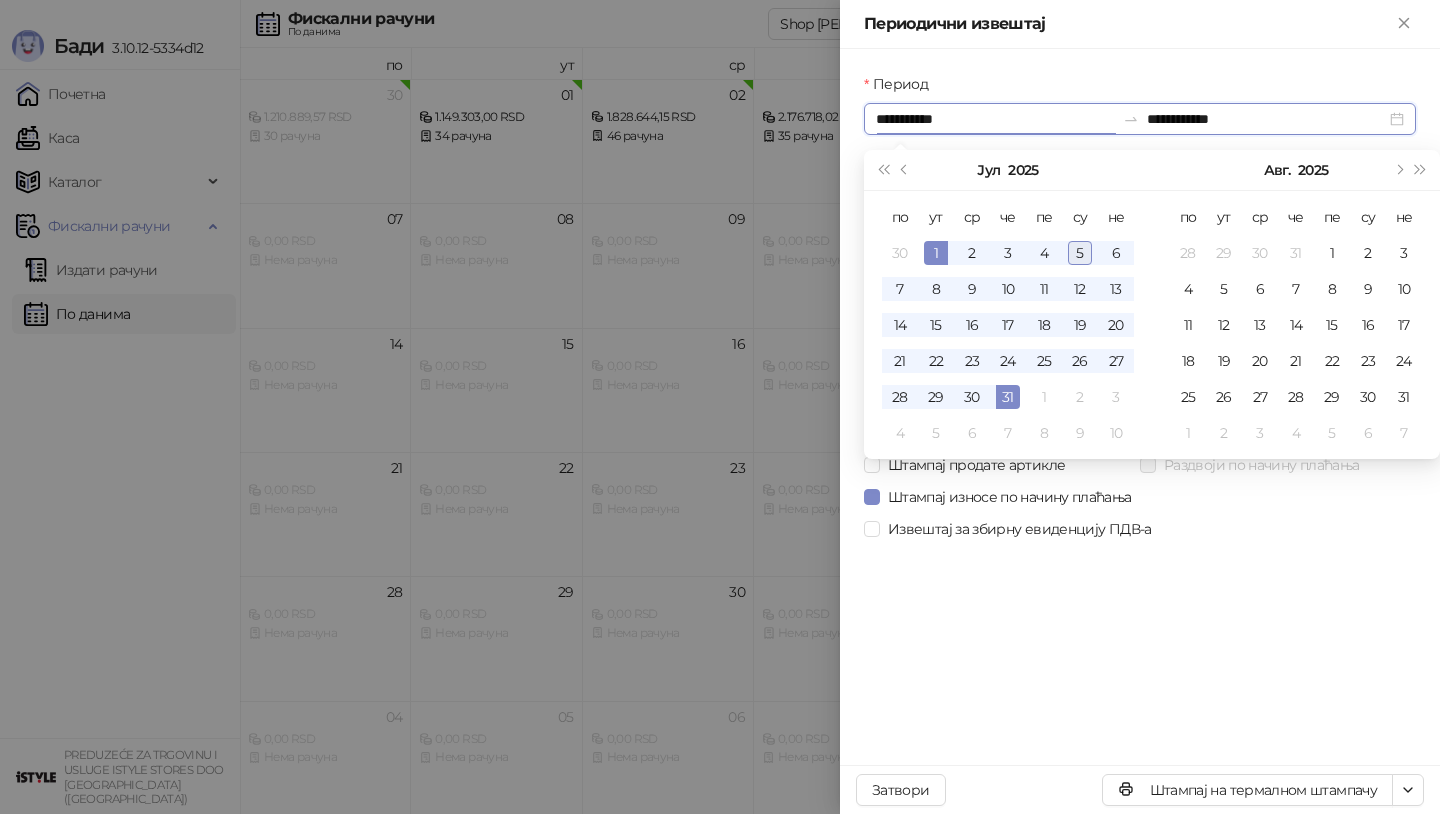 type on "**********" 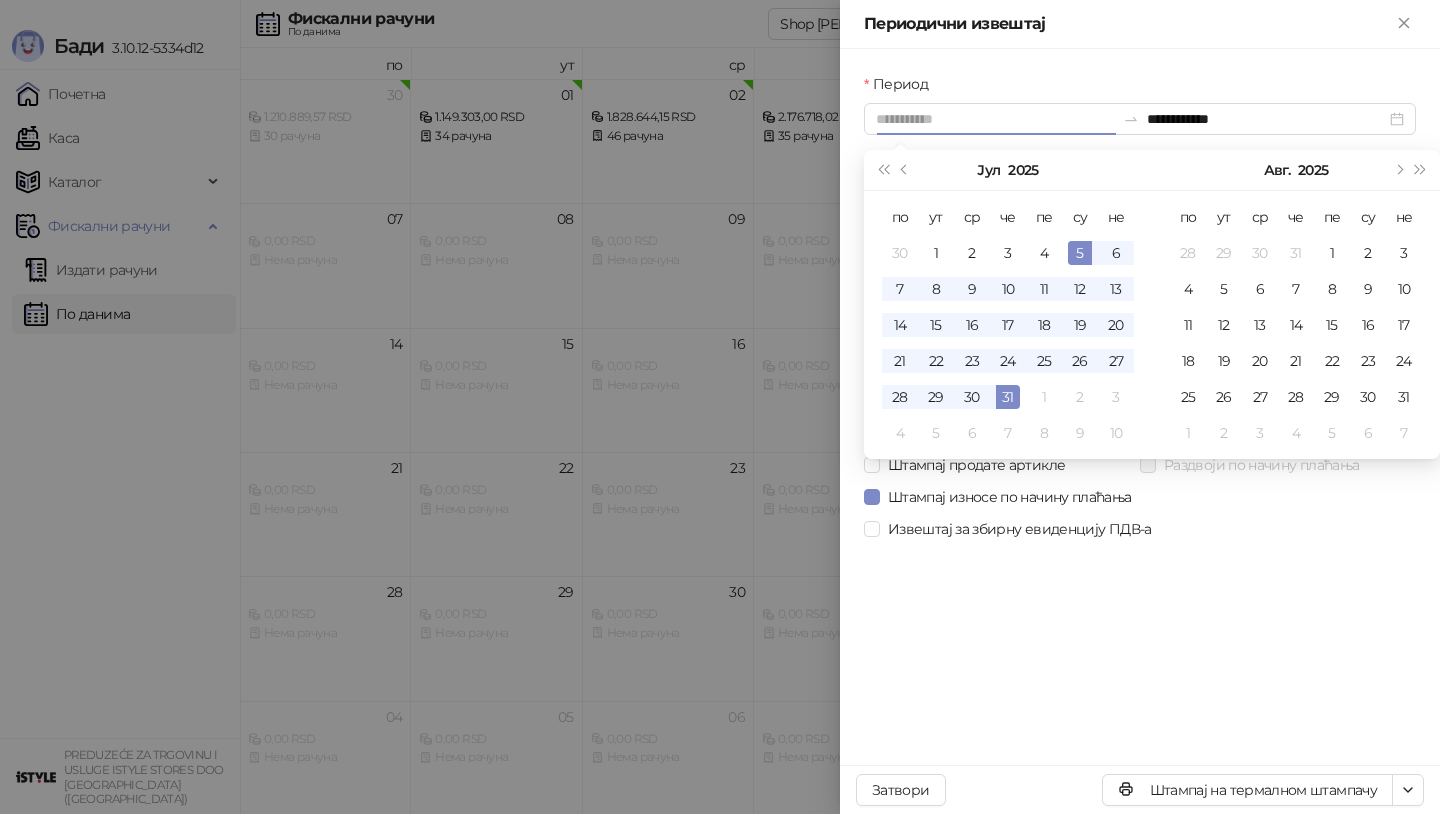 click on "5" at bounding box center [1080, 253] 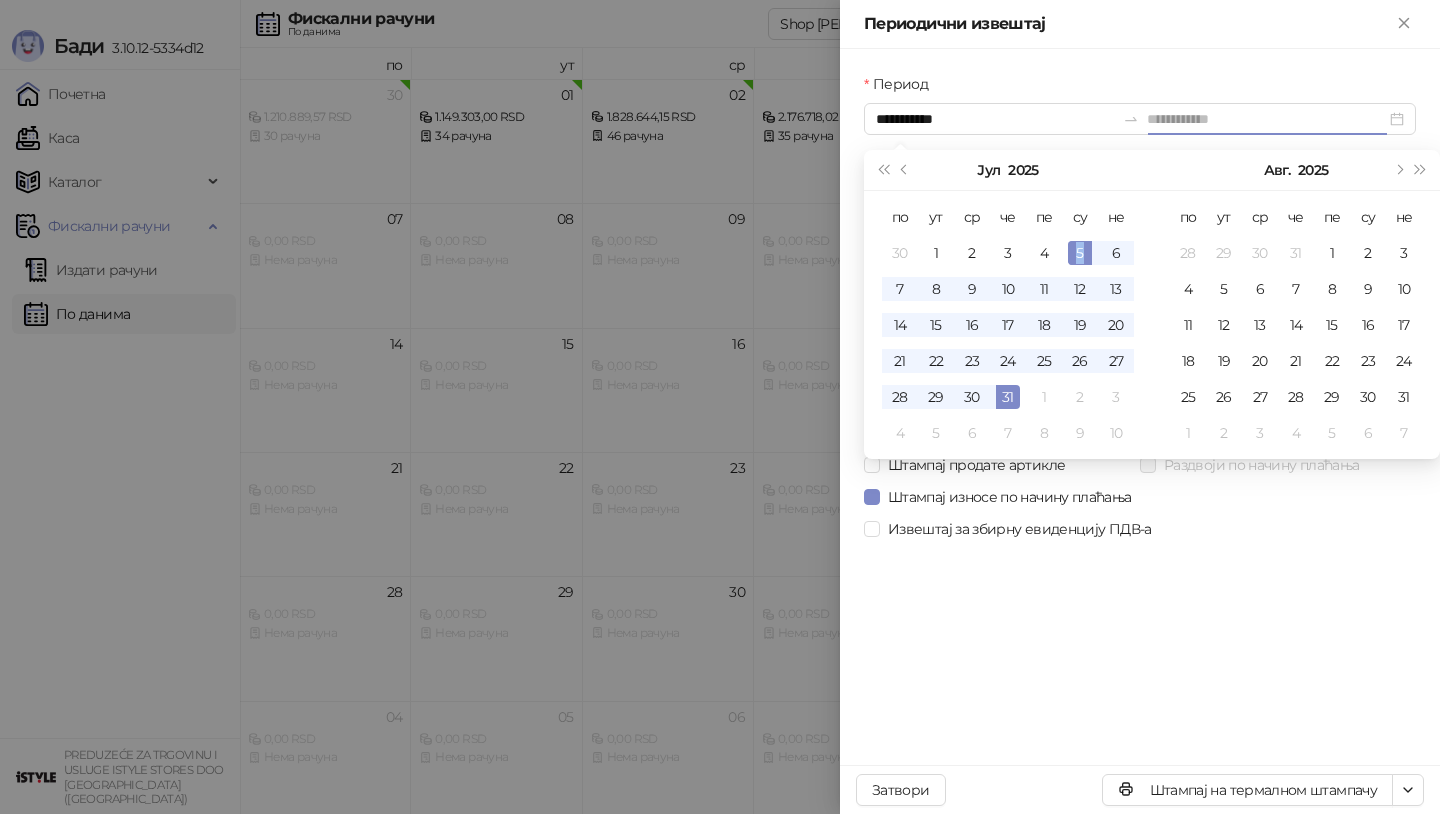 click on "5" at bounding box center (1080, 253) 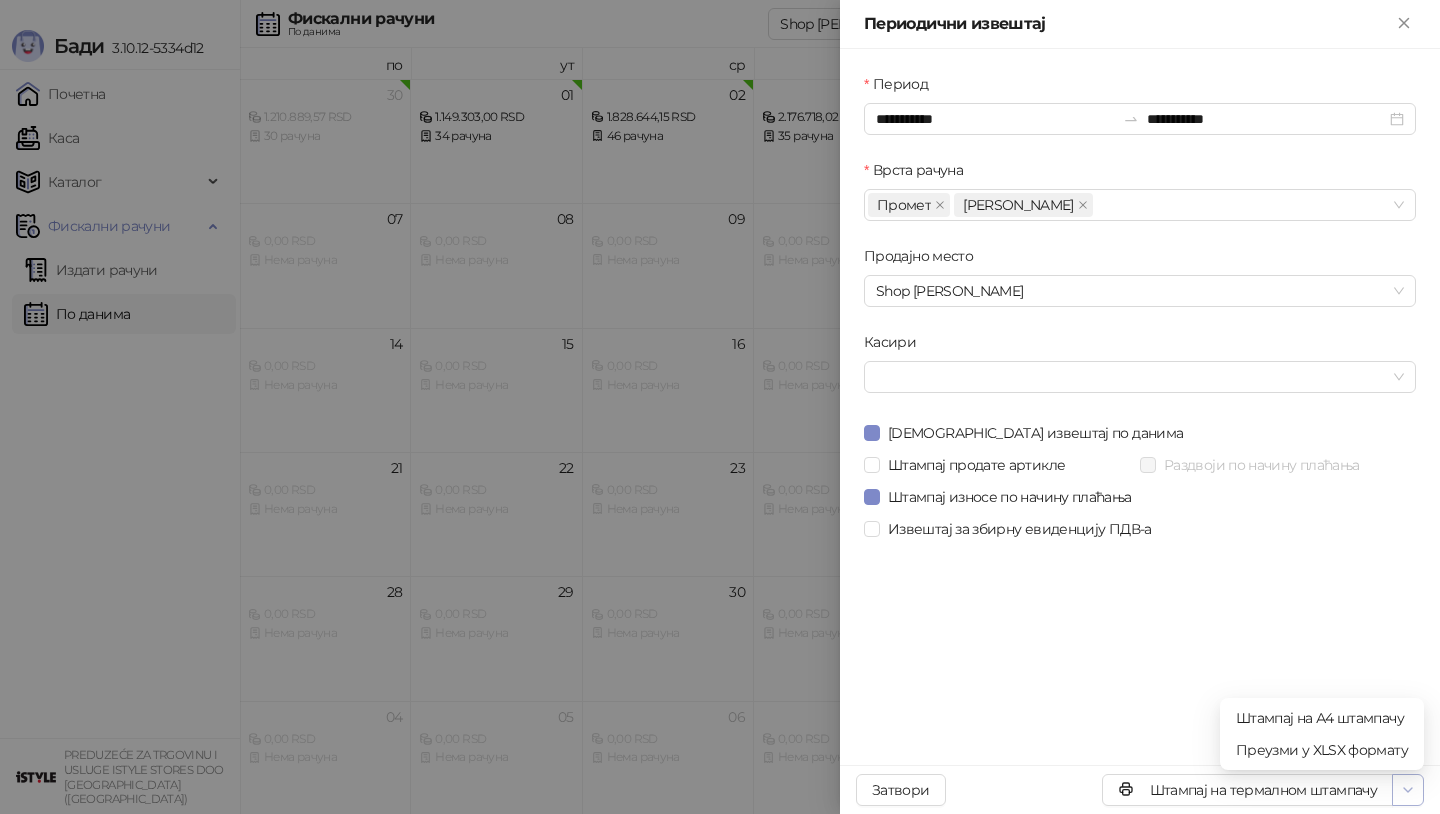 click 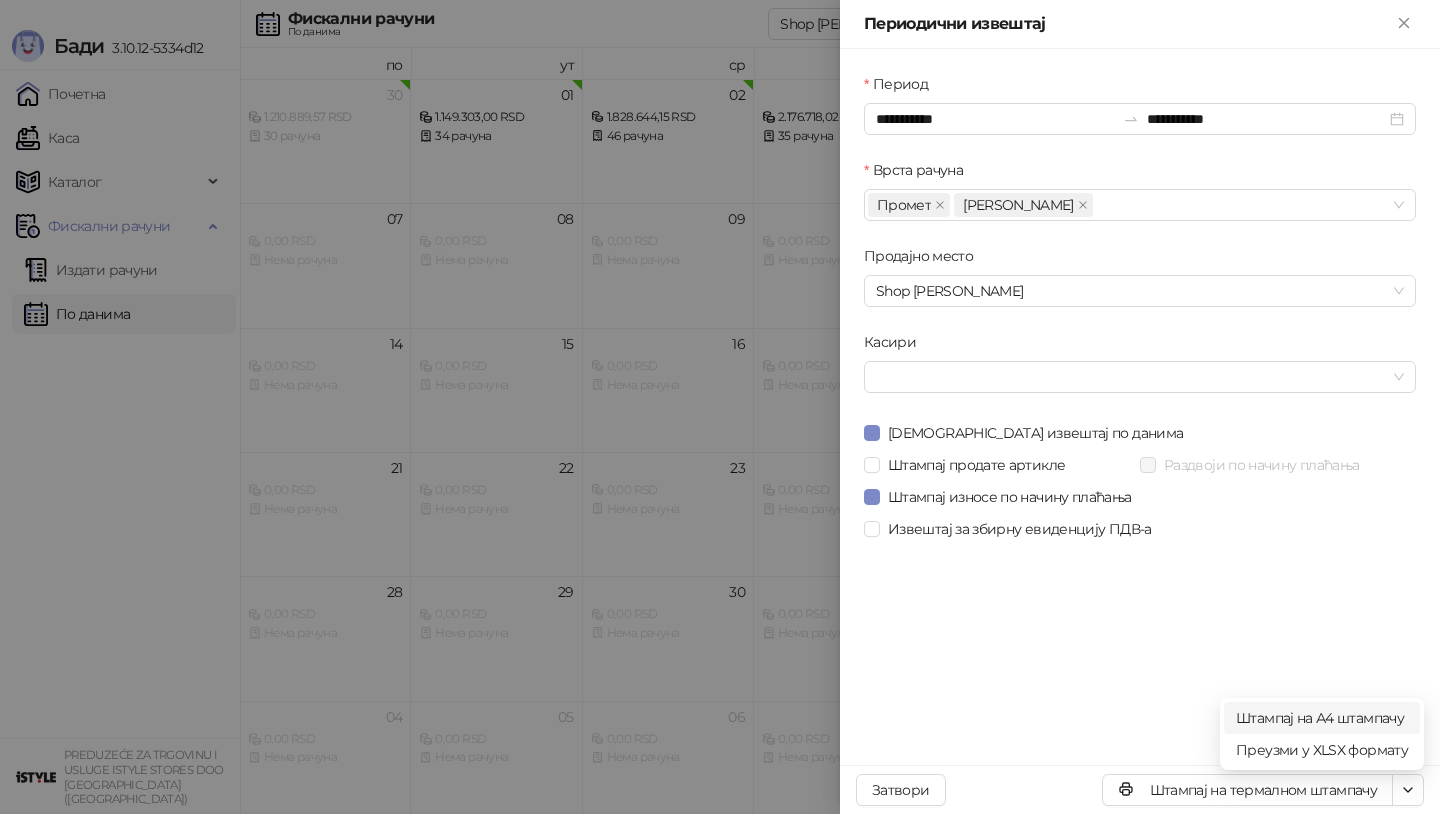 click on "Штампај на А4 штампачу" at bounding box center (1322, 718) 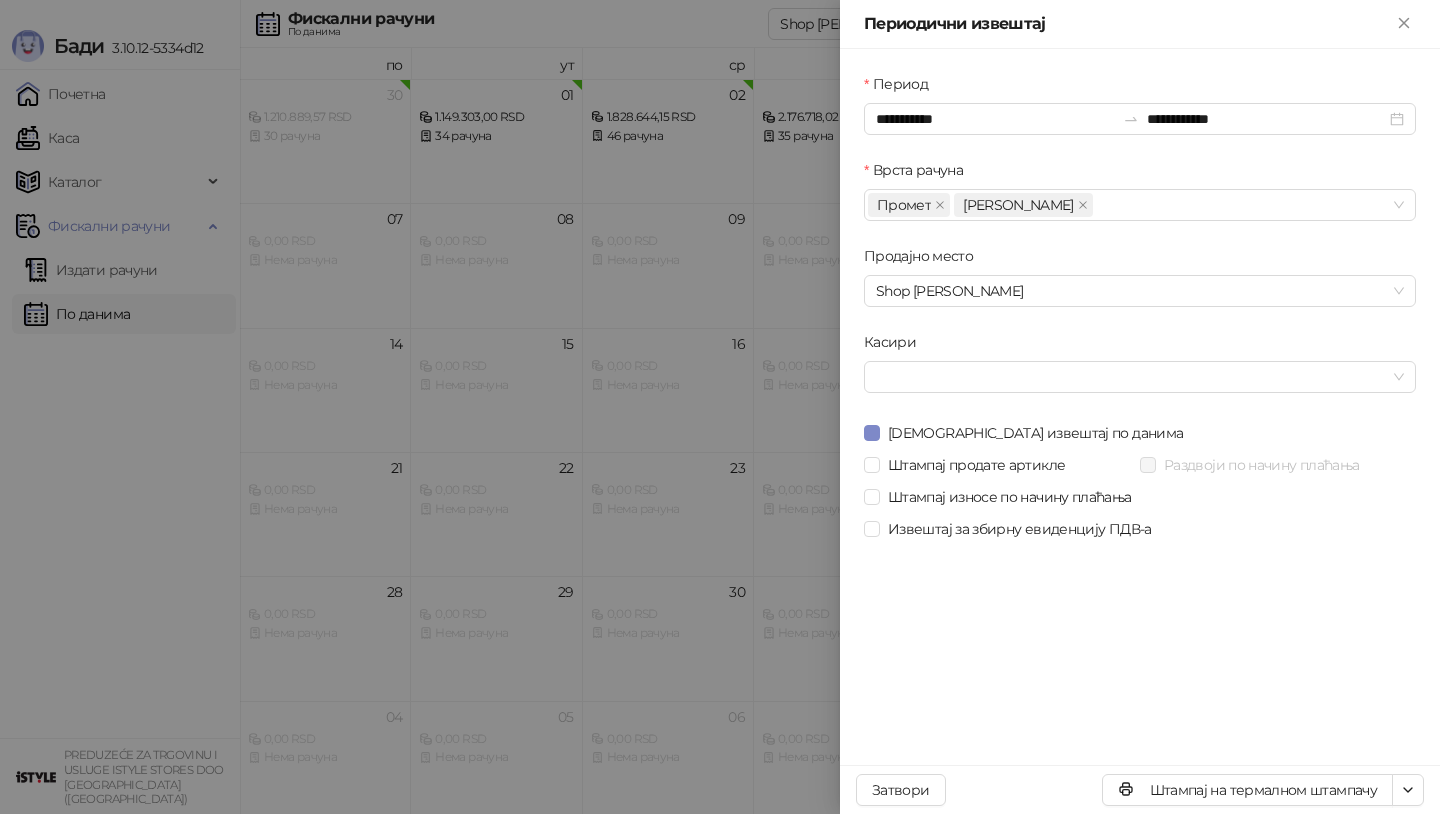 click at bounding box center [720, 407] 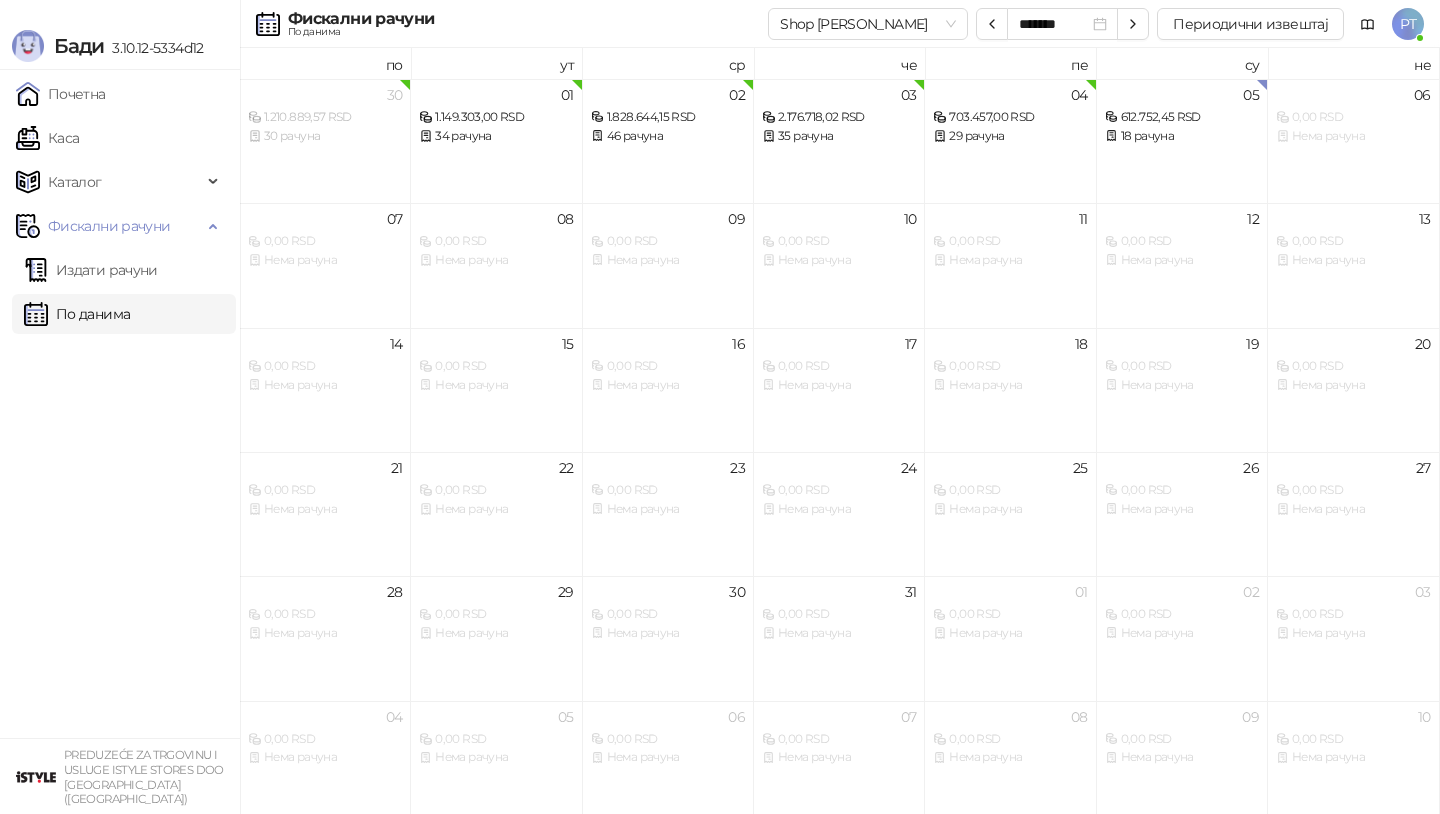 click on "Издати рачуни" at bounding box center [91, 270] 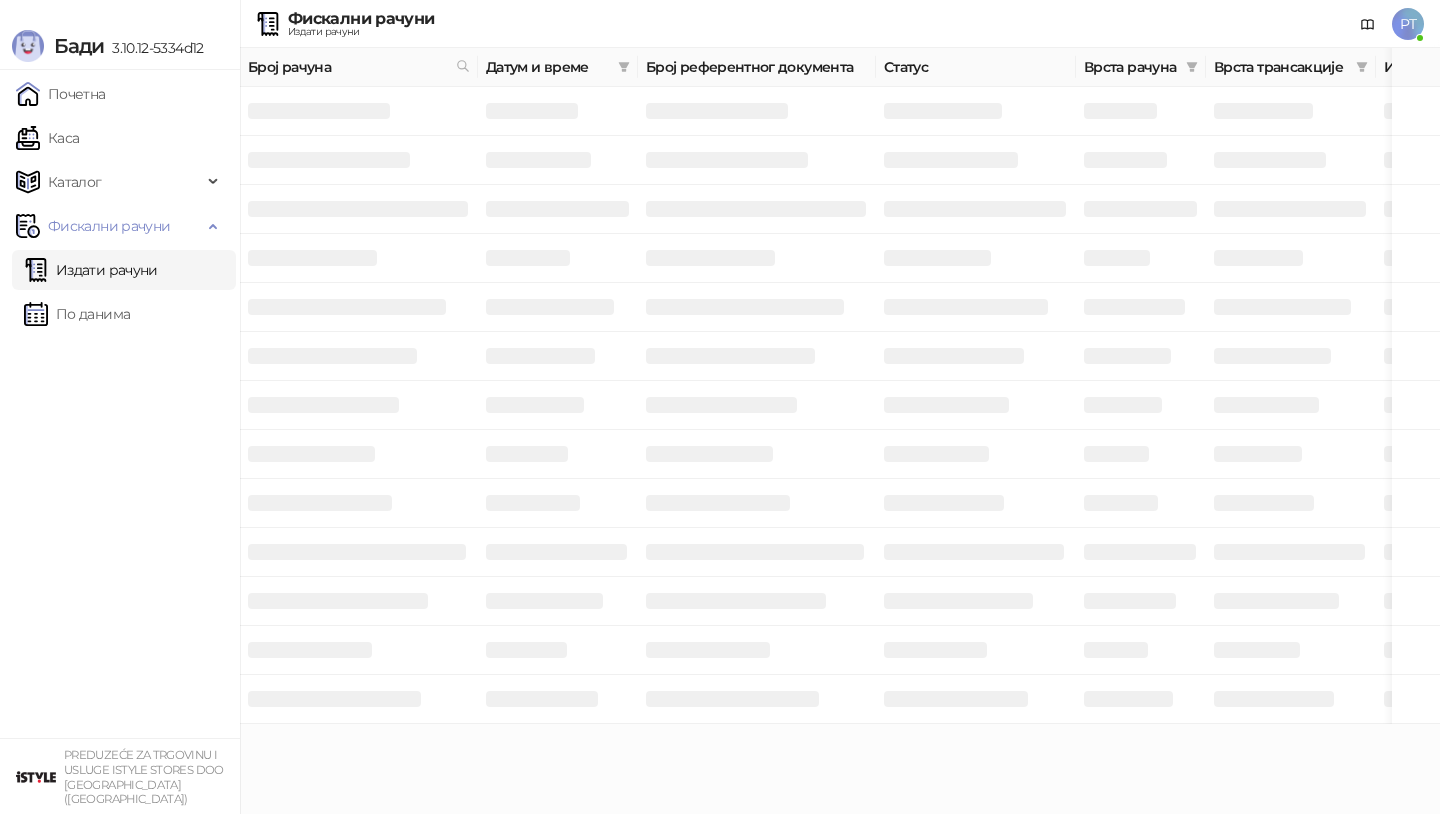 click on "Издати рачуни" at bounding box center [91, 270] 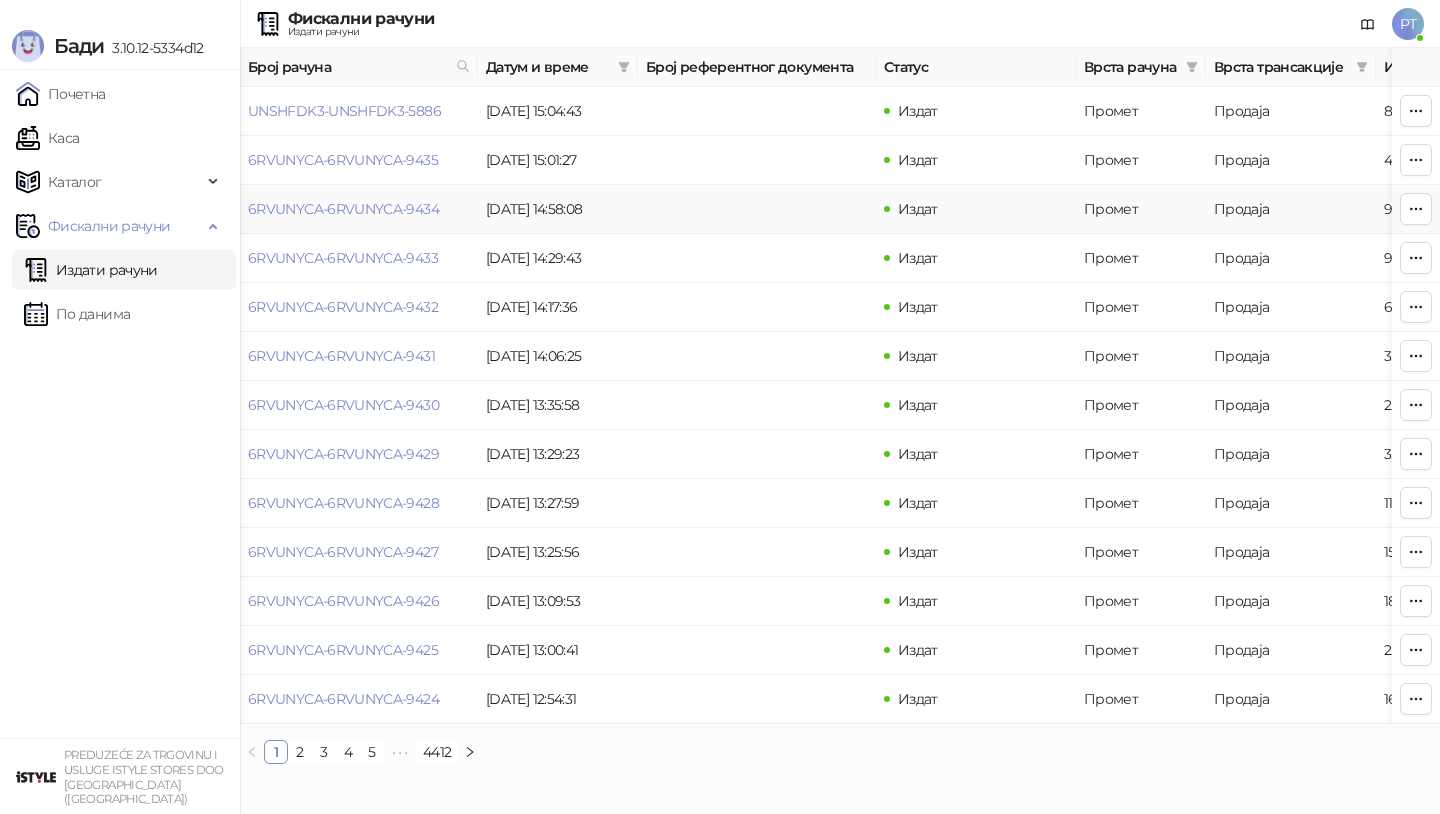 scroll, scrollTop: 0, scrollLeft: 99, axis: horizontal 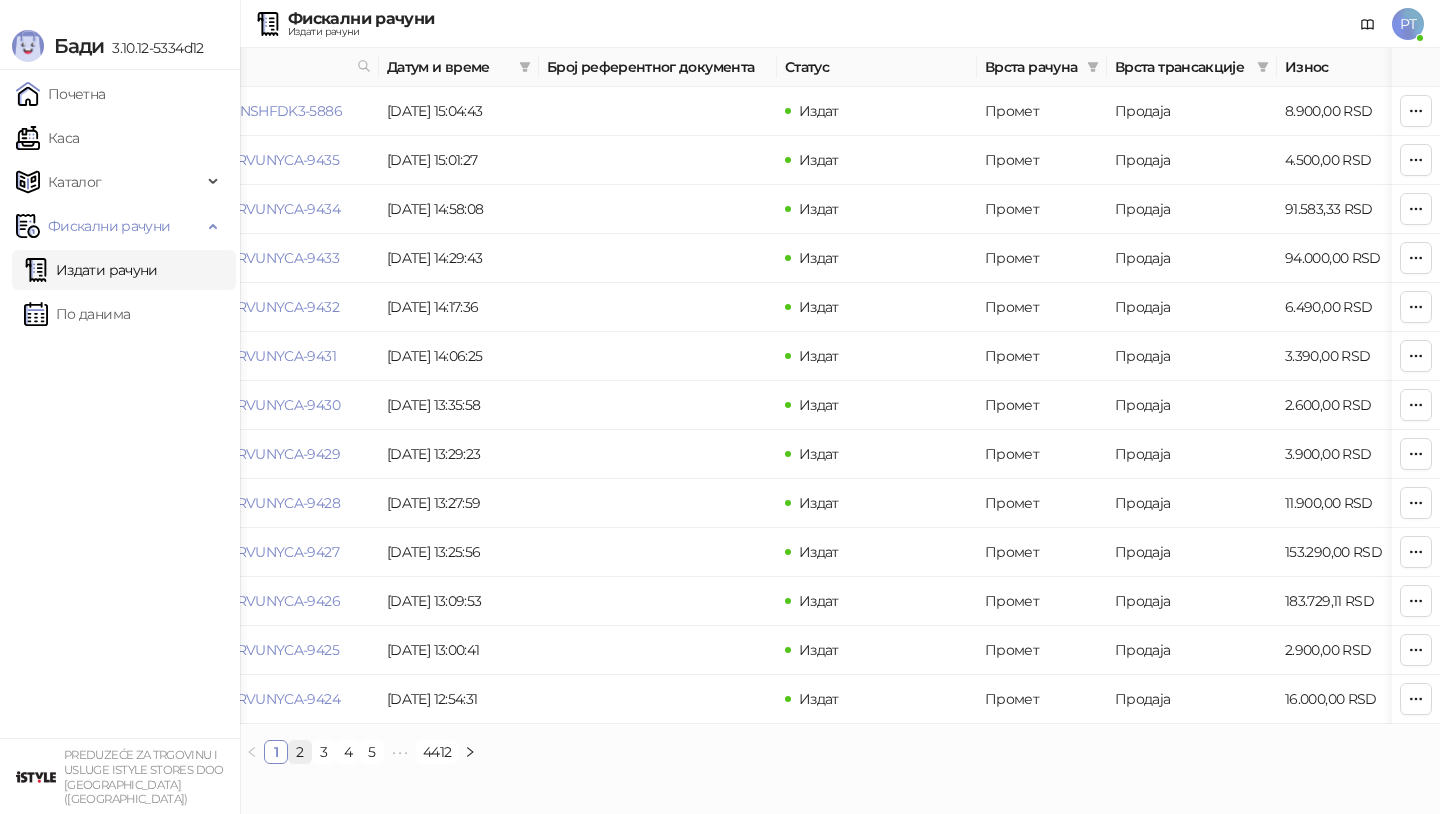 click on "2" at bounding box center (300, 752) 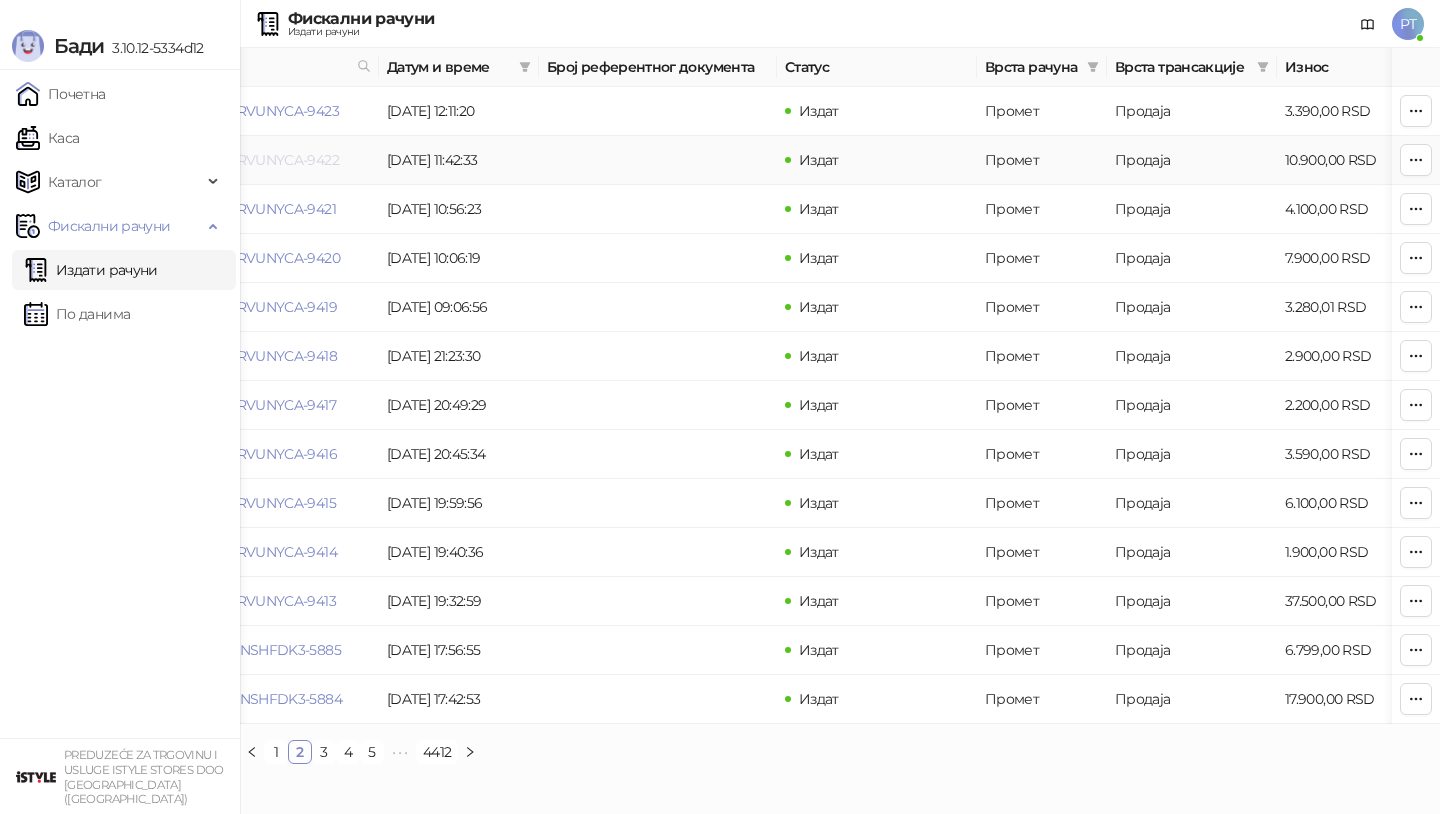click on "6RVUNYCA-6RVUNYCA-9422" at bounding box center [244, 160] 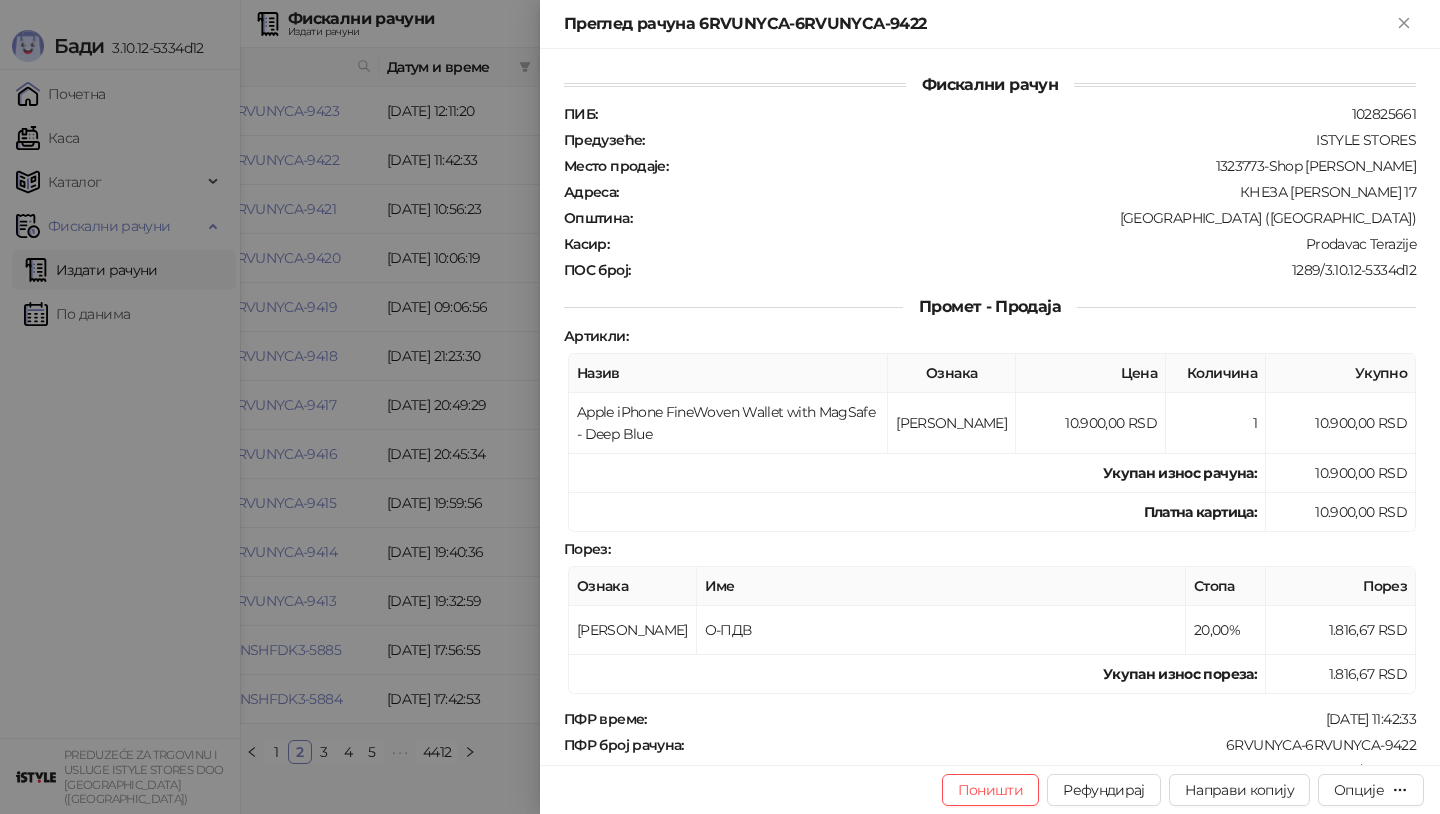 click at bounding box center [720, 407] 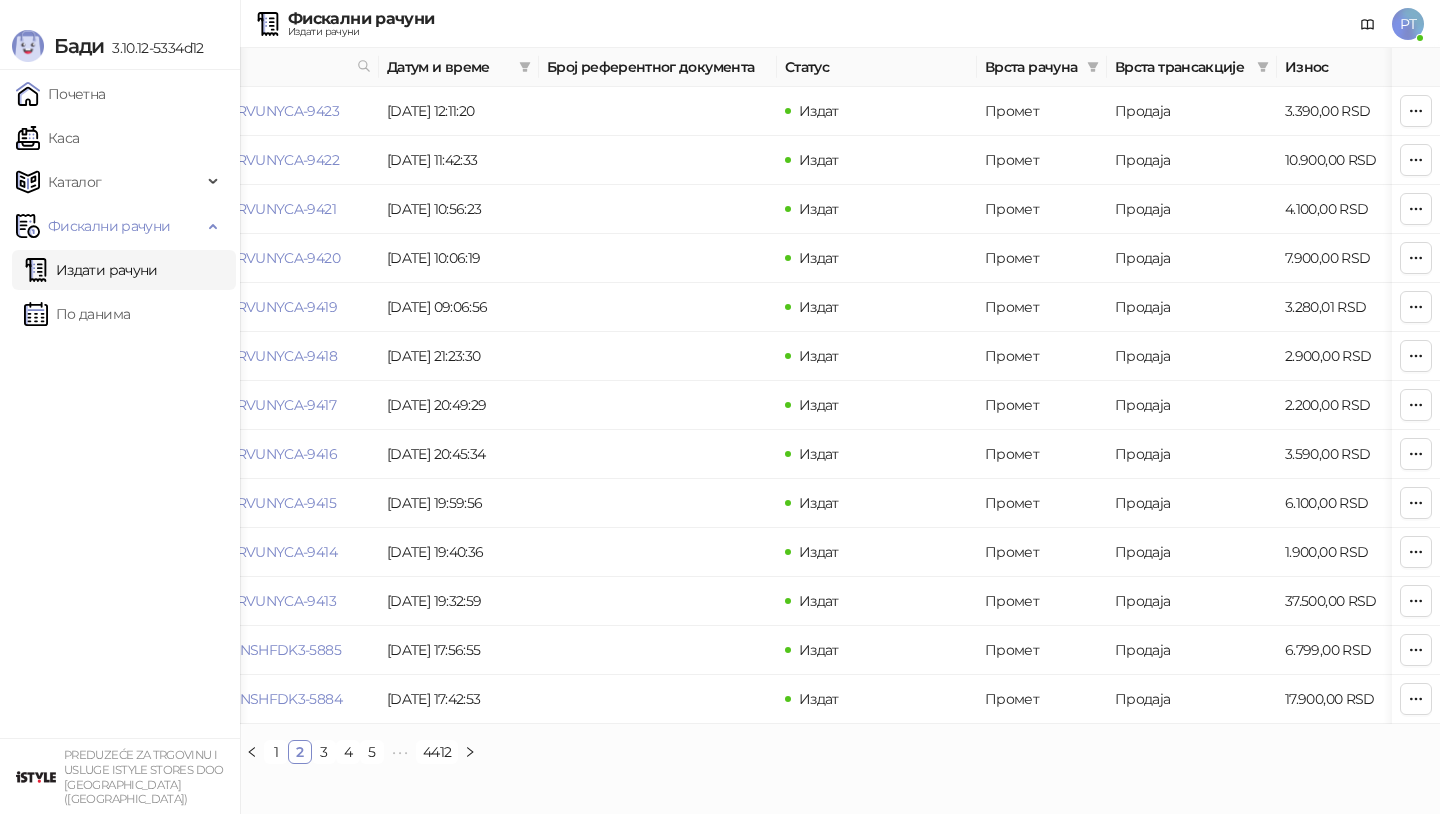 click on "Каса" at bounding box center [47, 138] 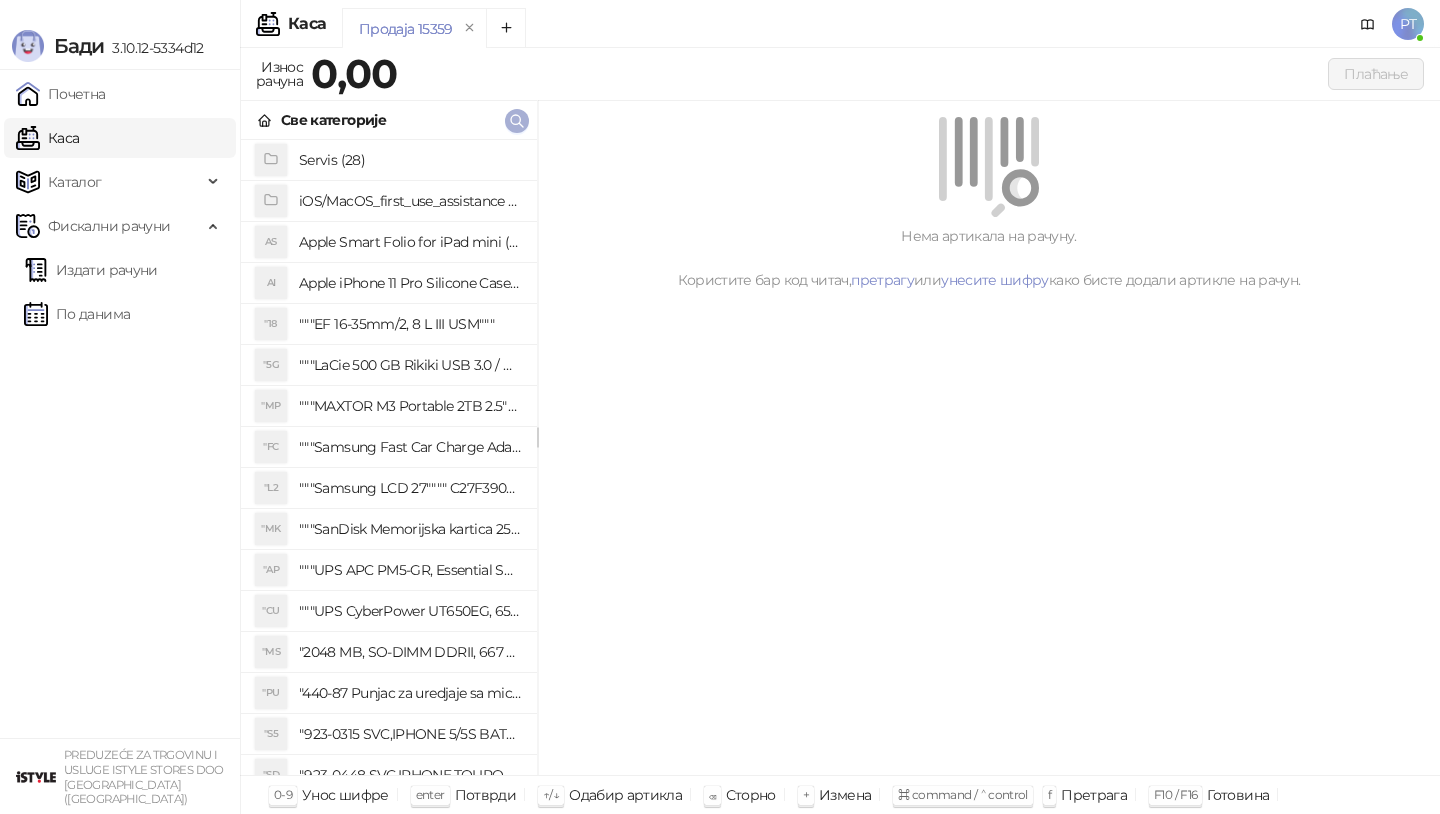 click 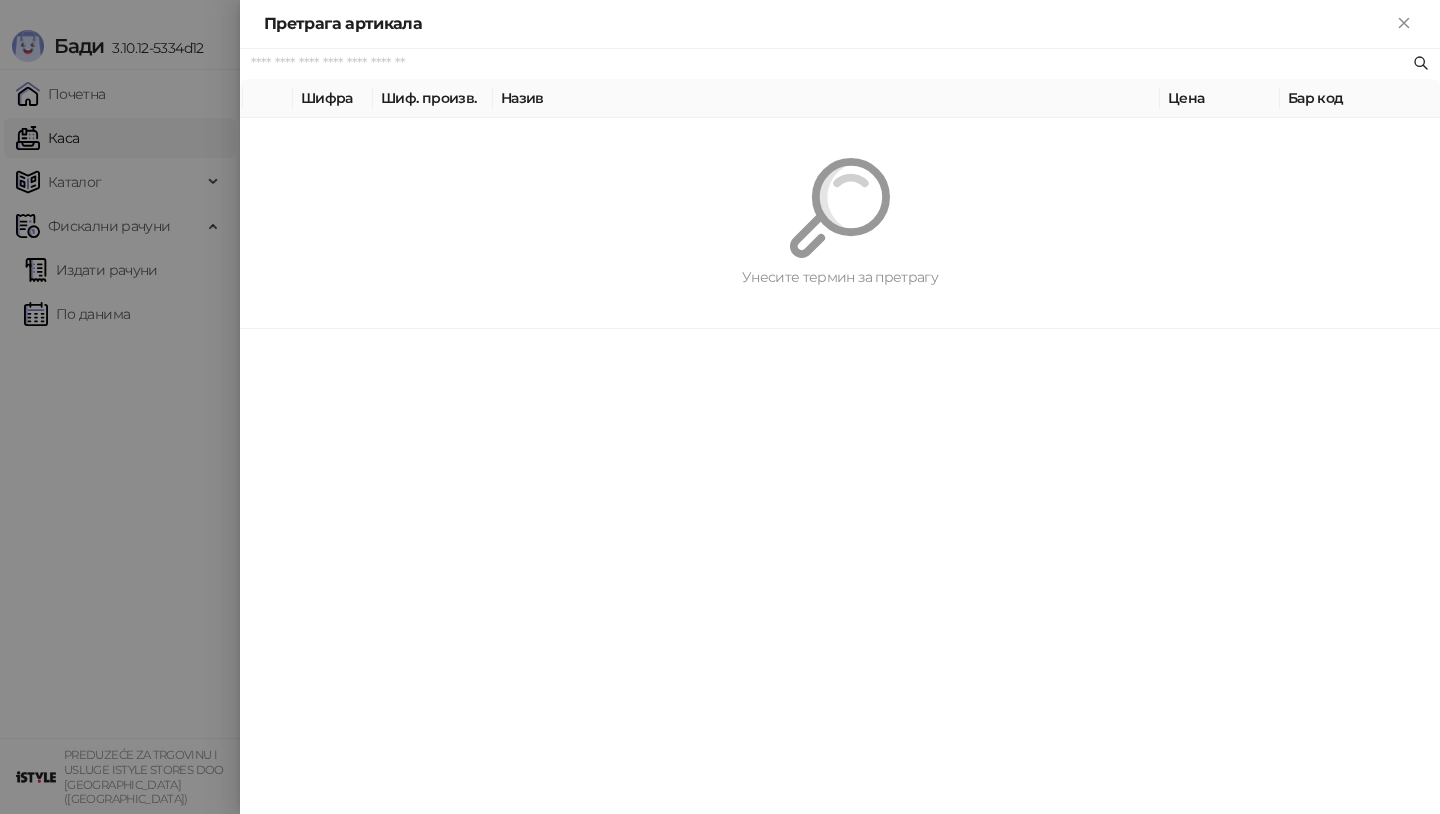 paste on "*********" 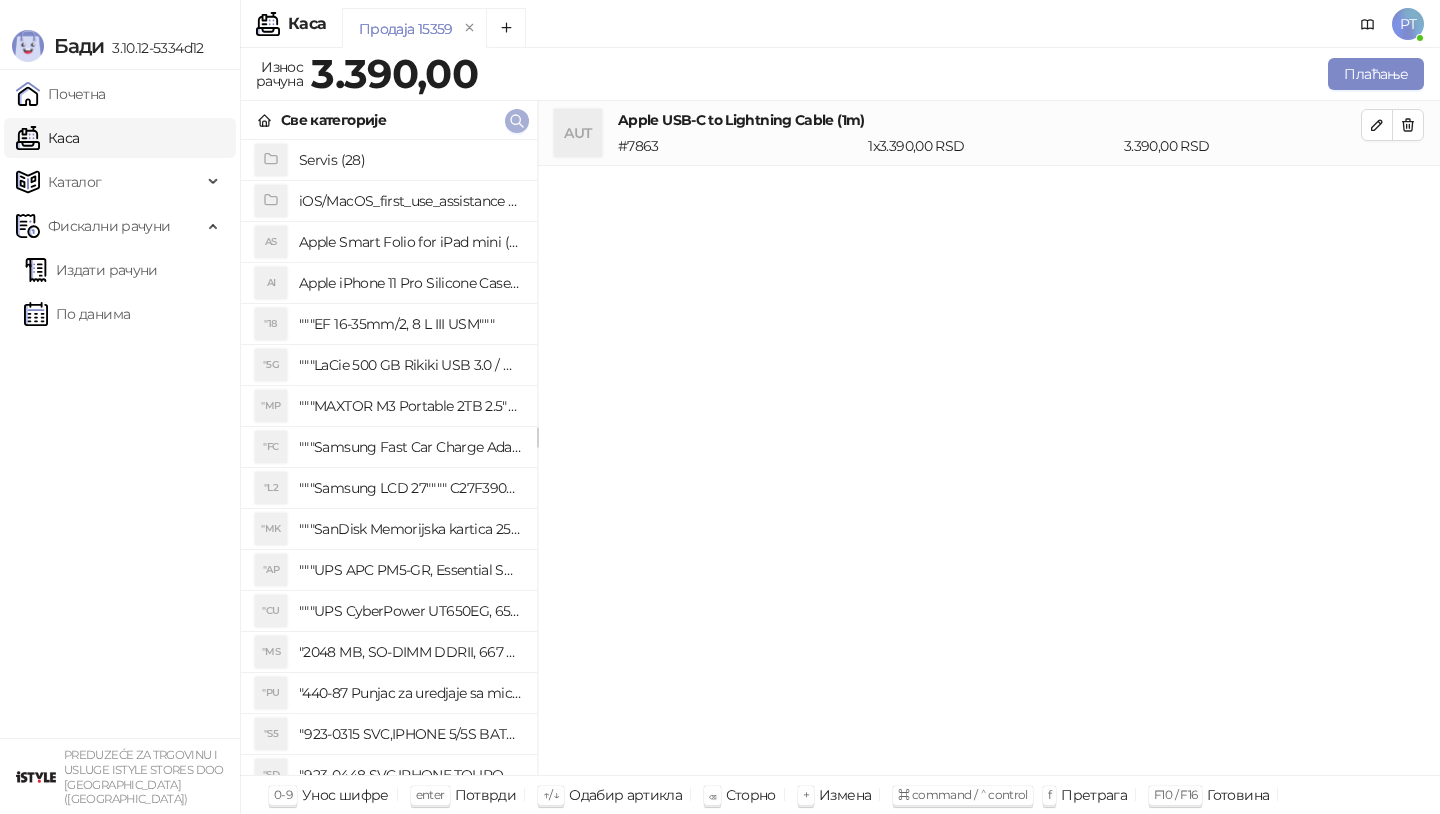 click 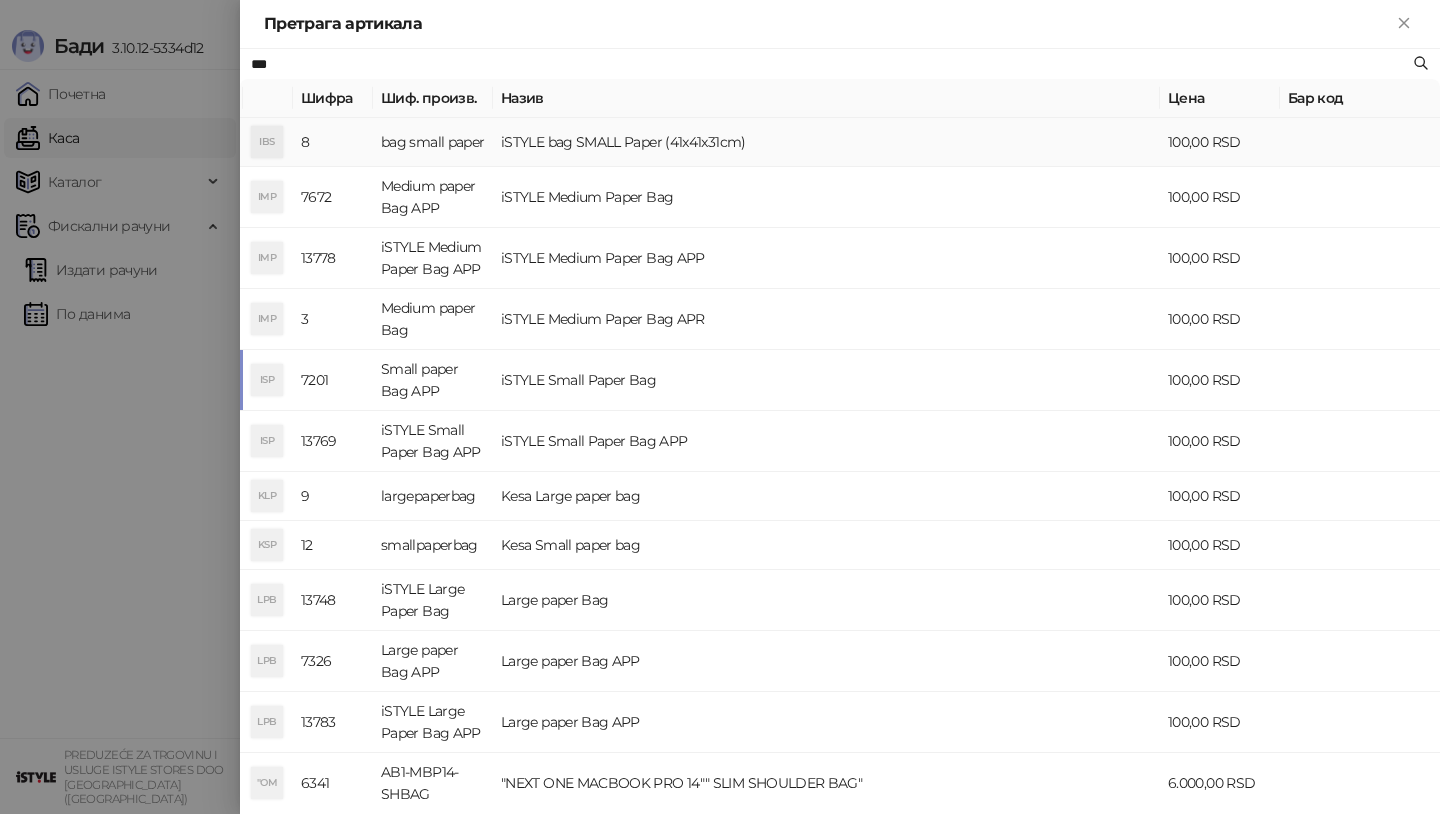 type on "***" 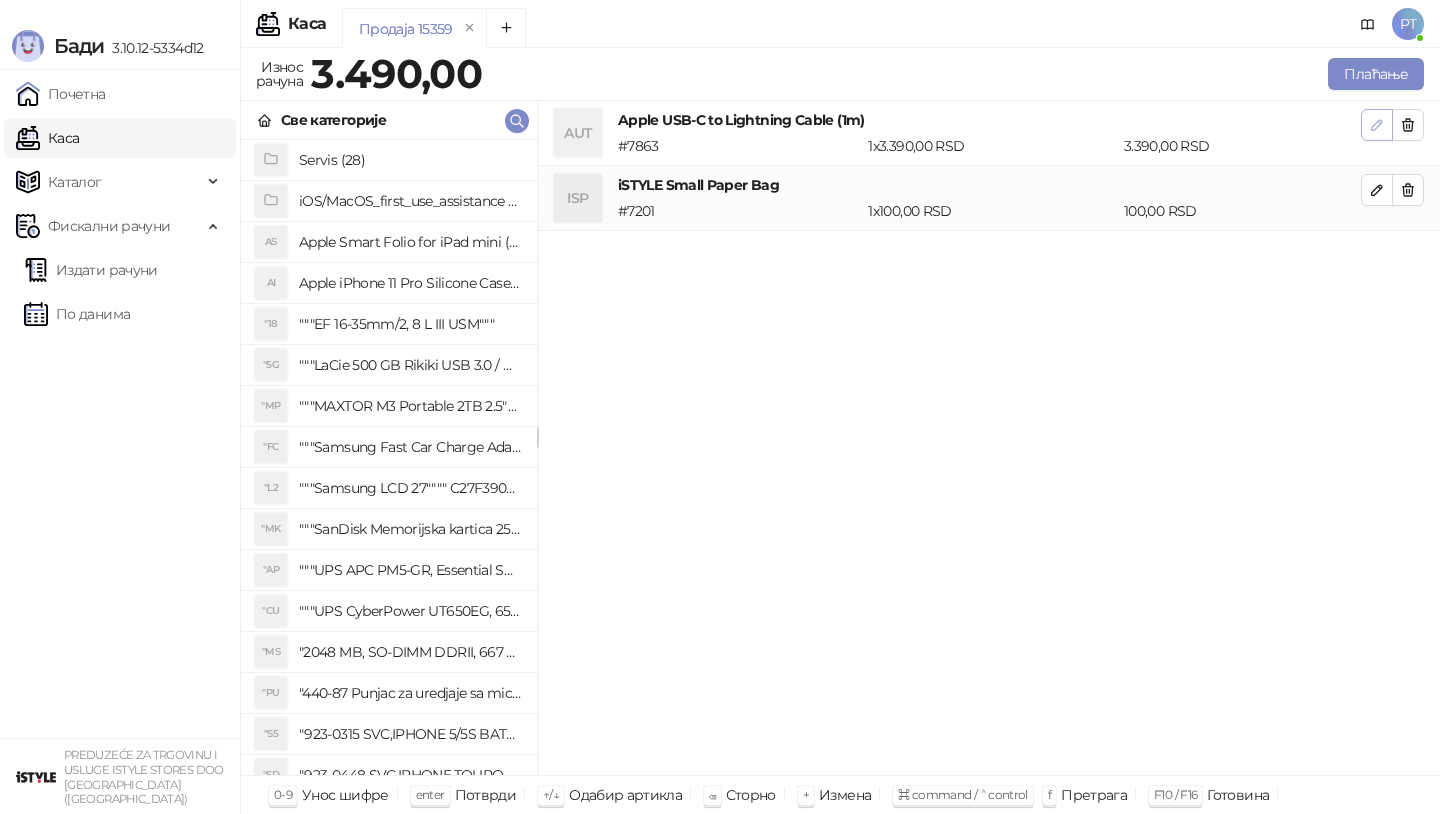 click at bounding box center (1377, 125) 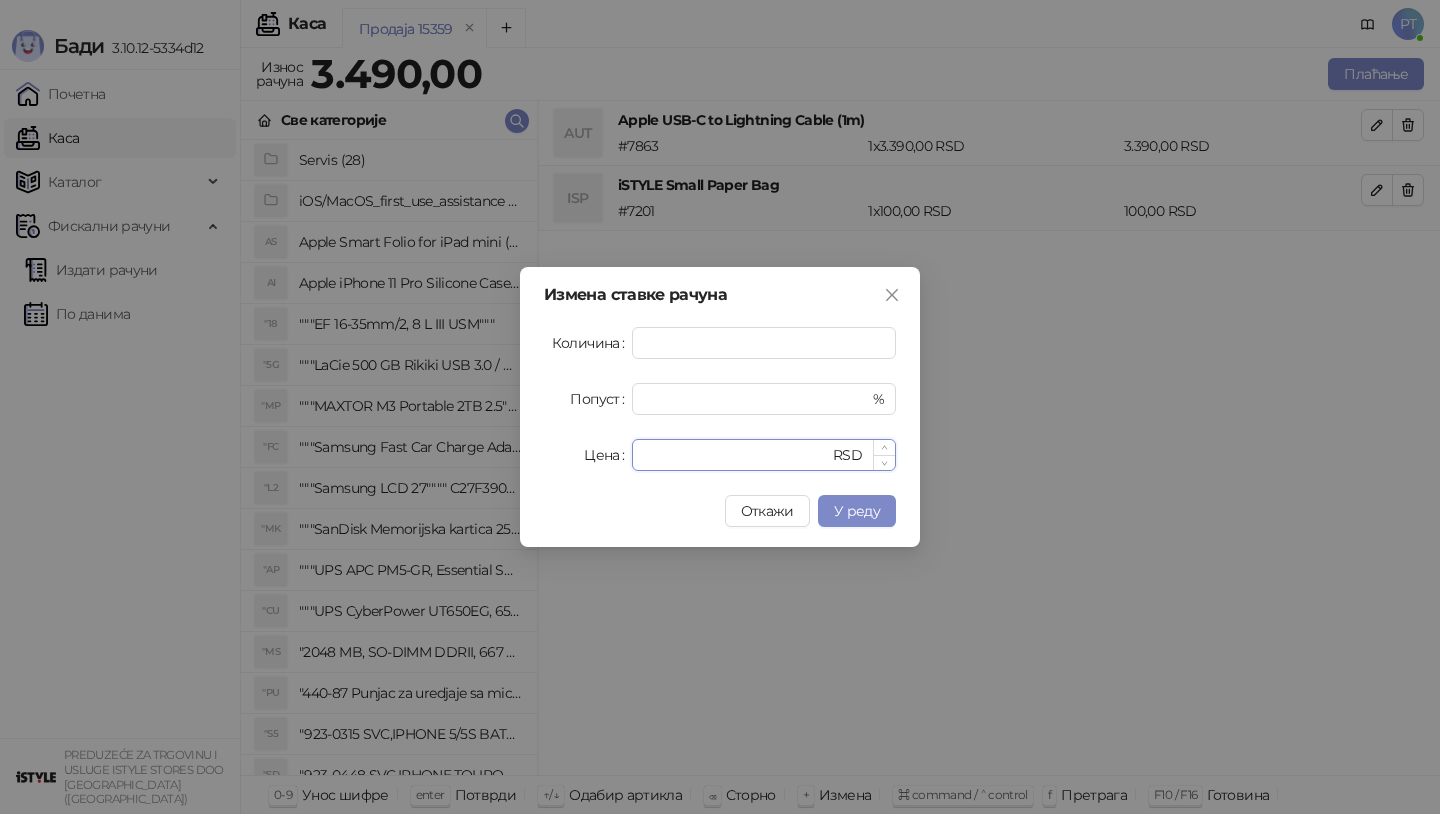 click on "****" 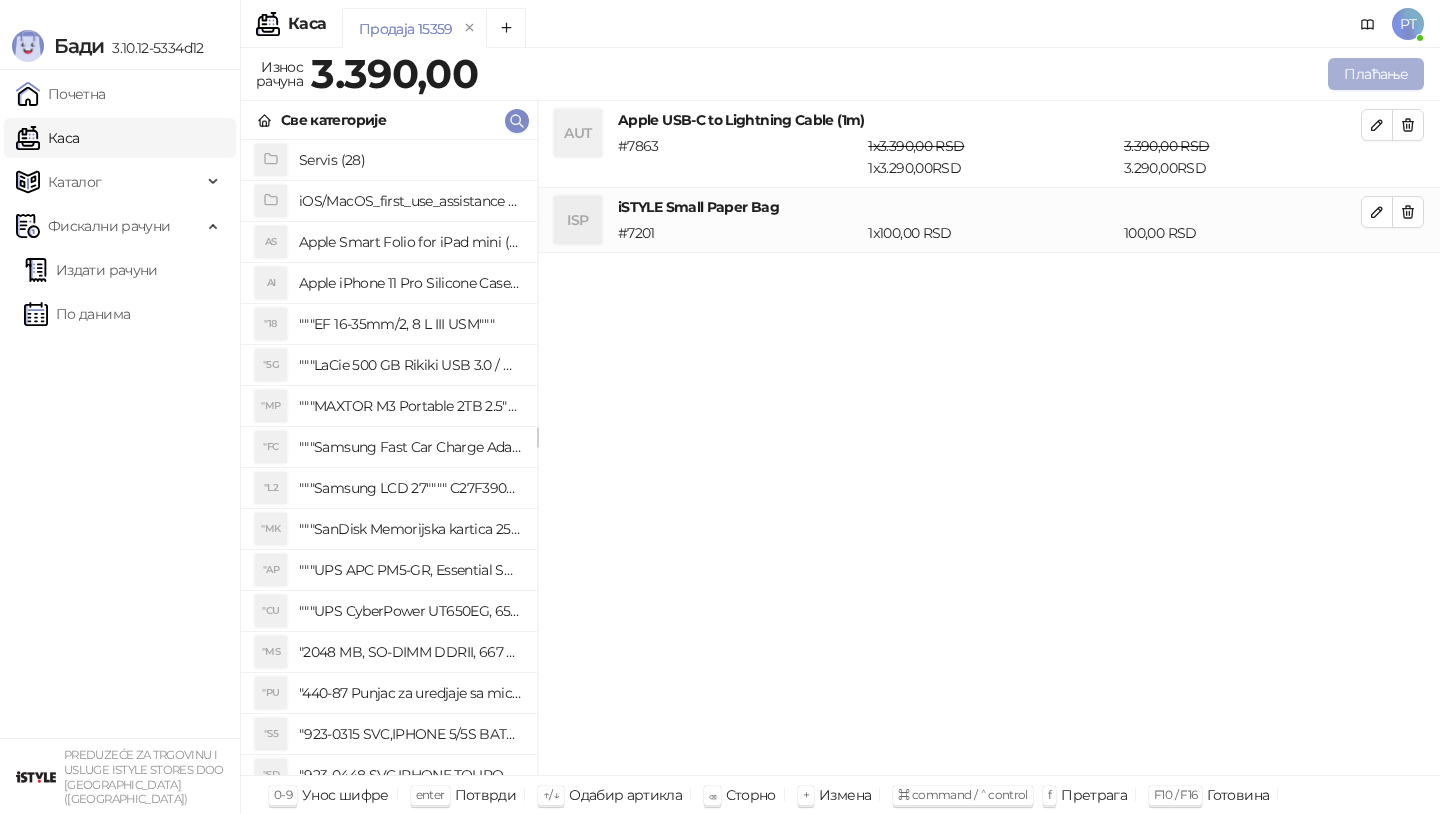 click on "Плаћање" at bounding box center [1376, 74] 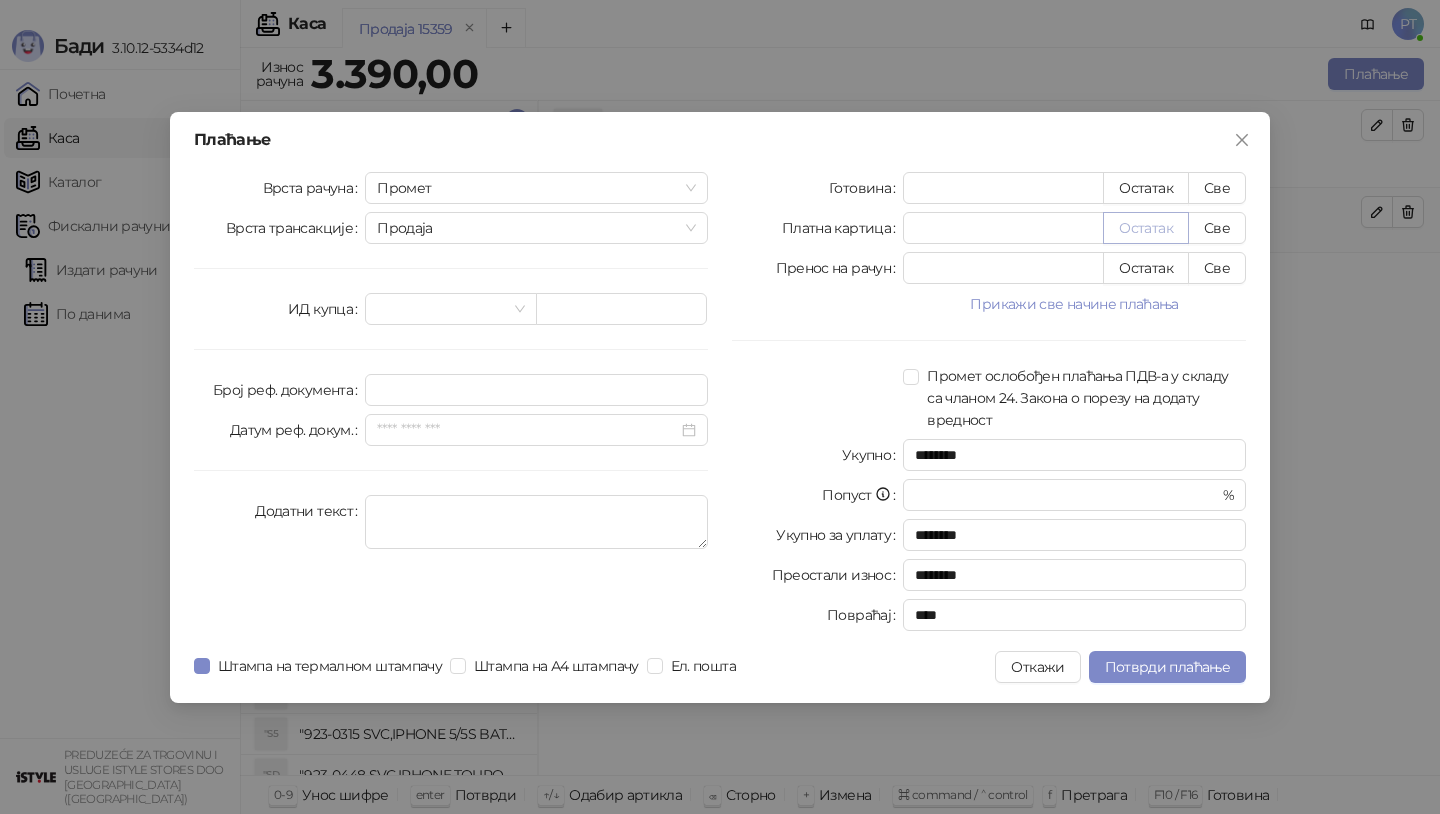 click on "Остатак" at bounding box center (1146, 228) 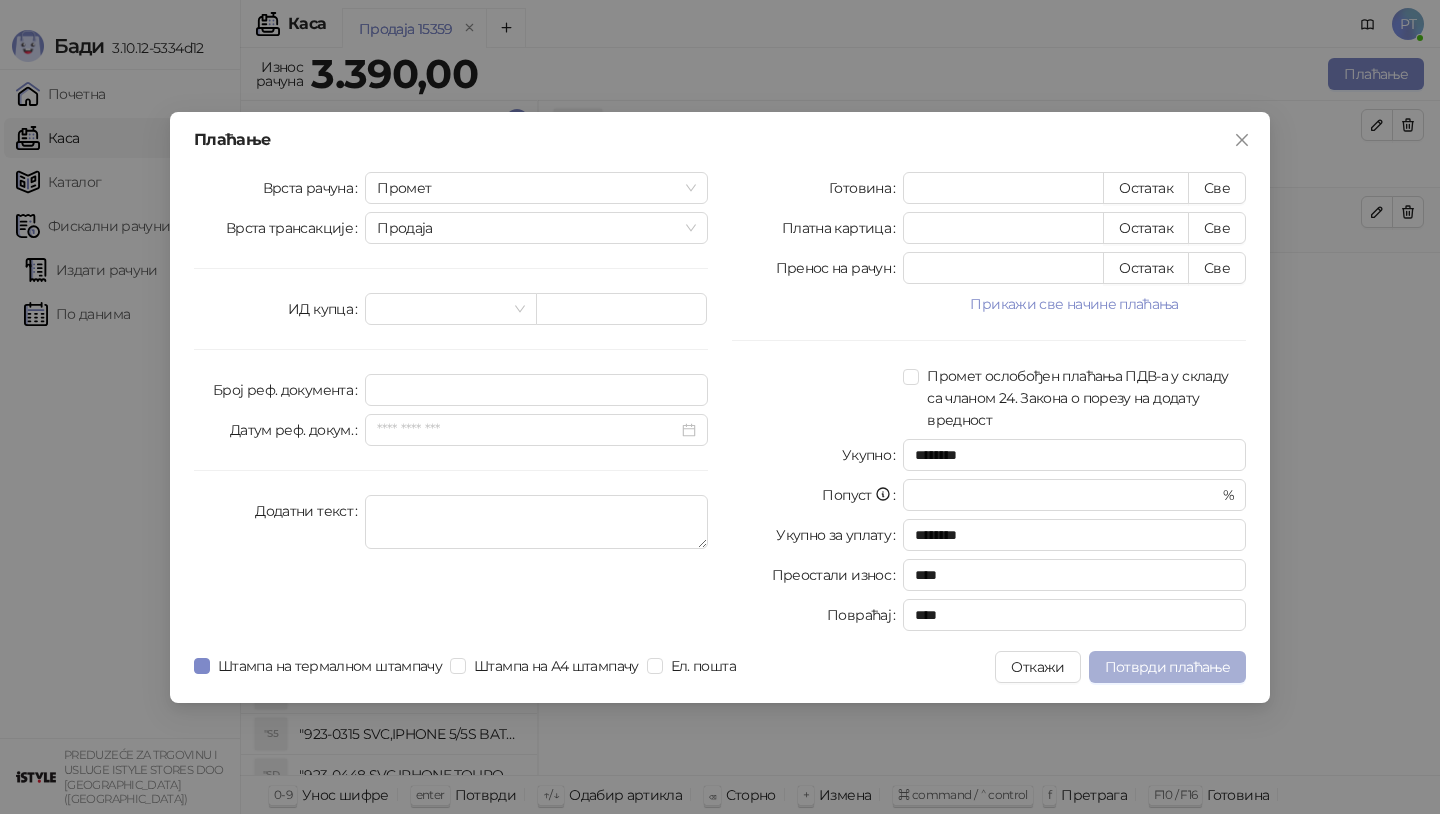 click on "Потврди плаћање" at bounding box center [1167, 667] 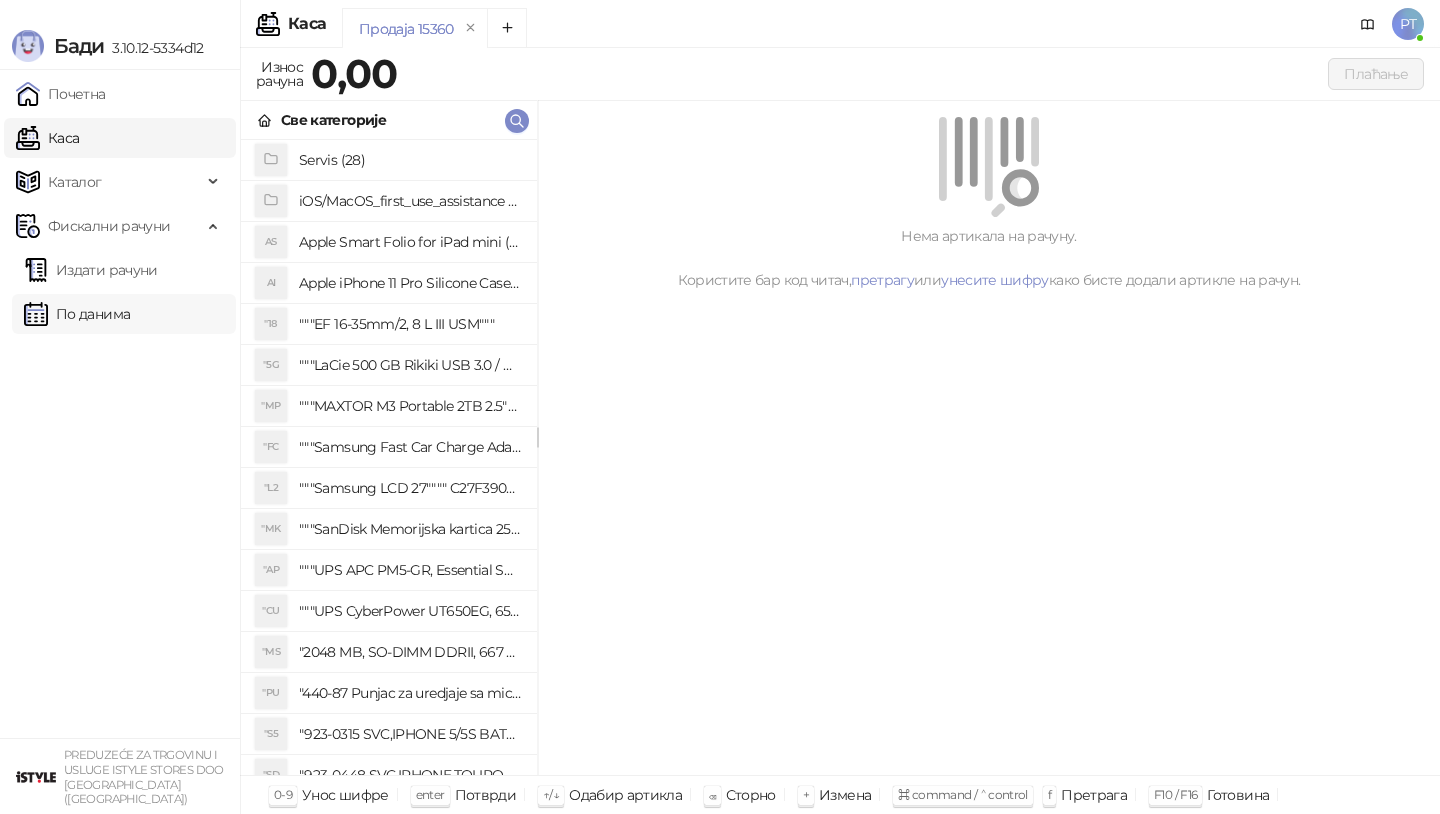 click on "По данима" at bounding box center [77, 314] 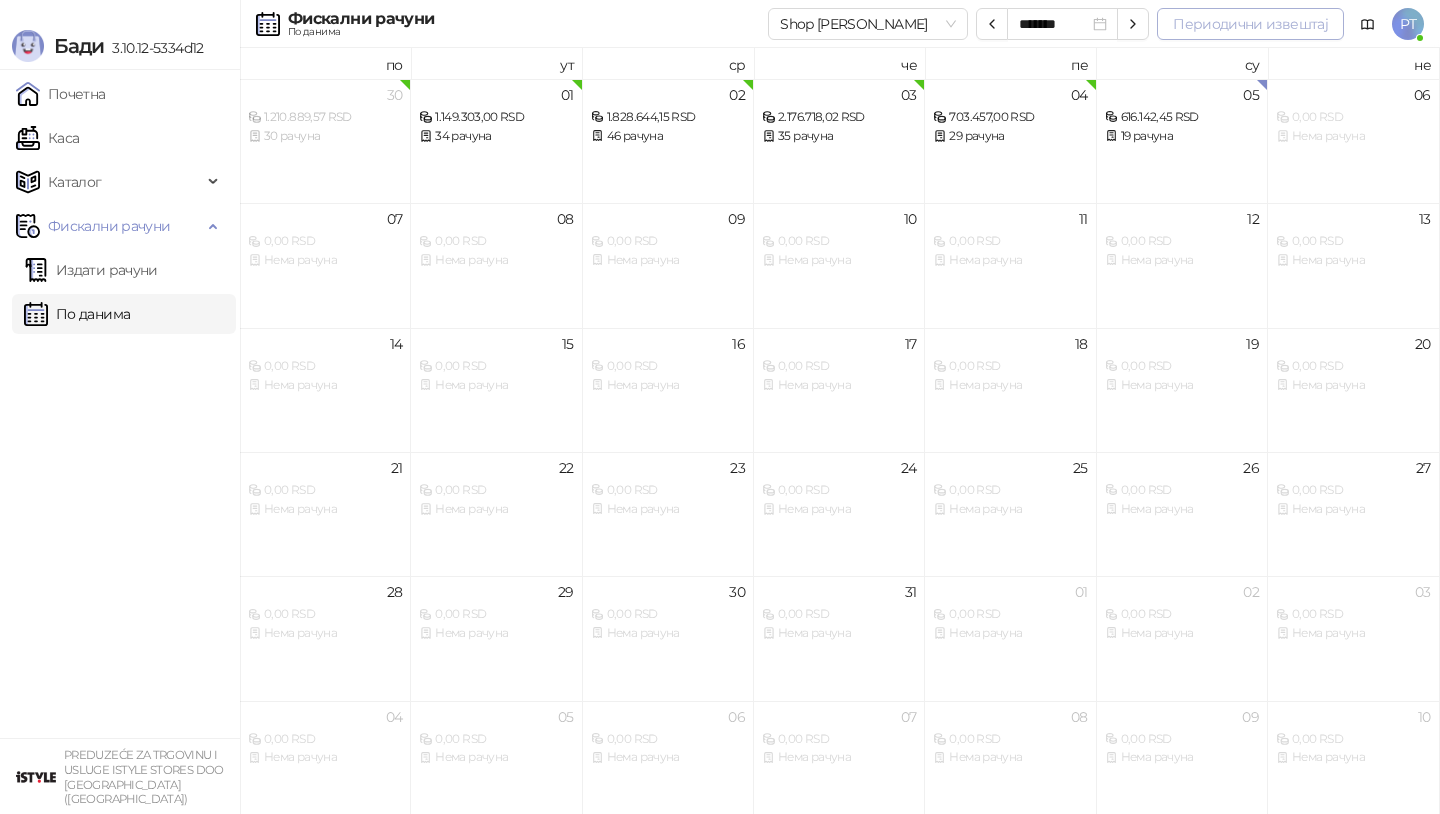 click on "Периодични извештај" at bounding box center [1250, 24] 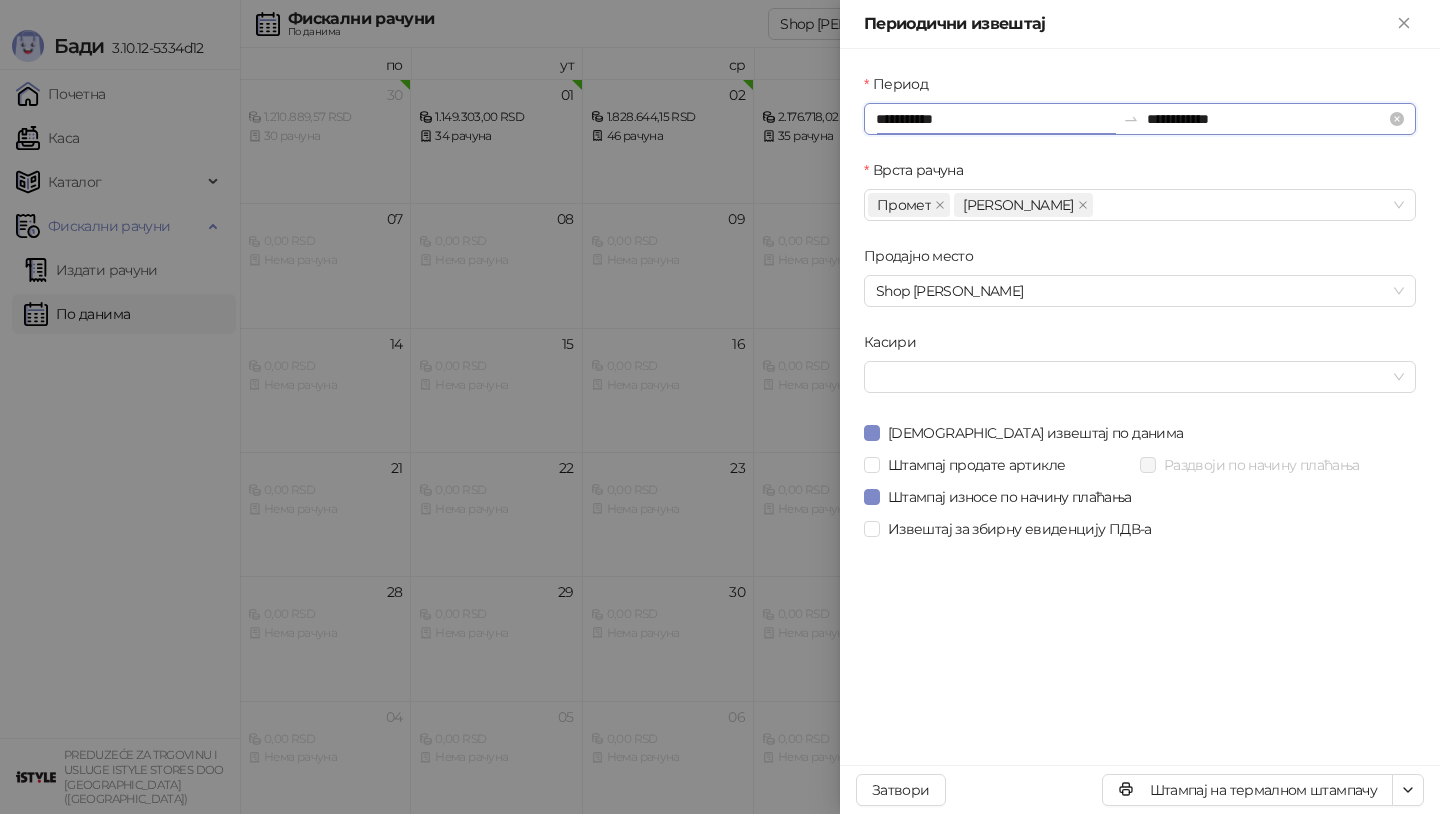 click on "**********" at bounding box center [995, 119] 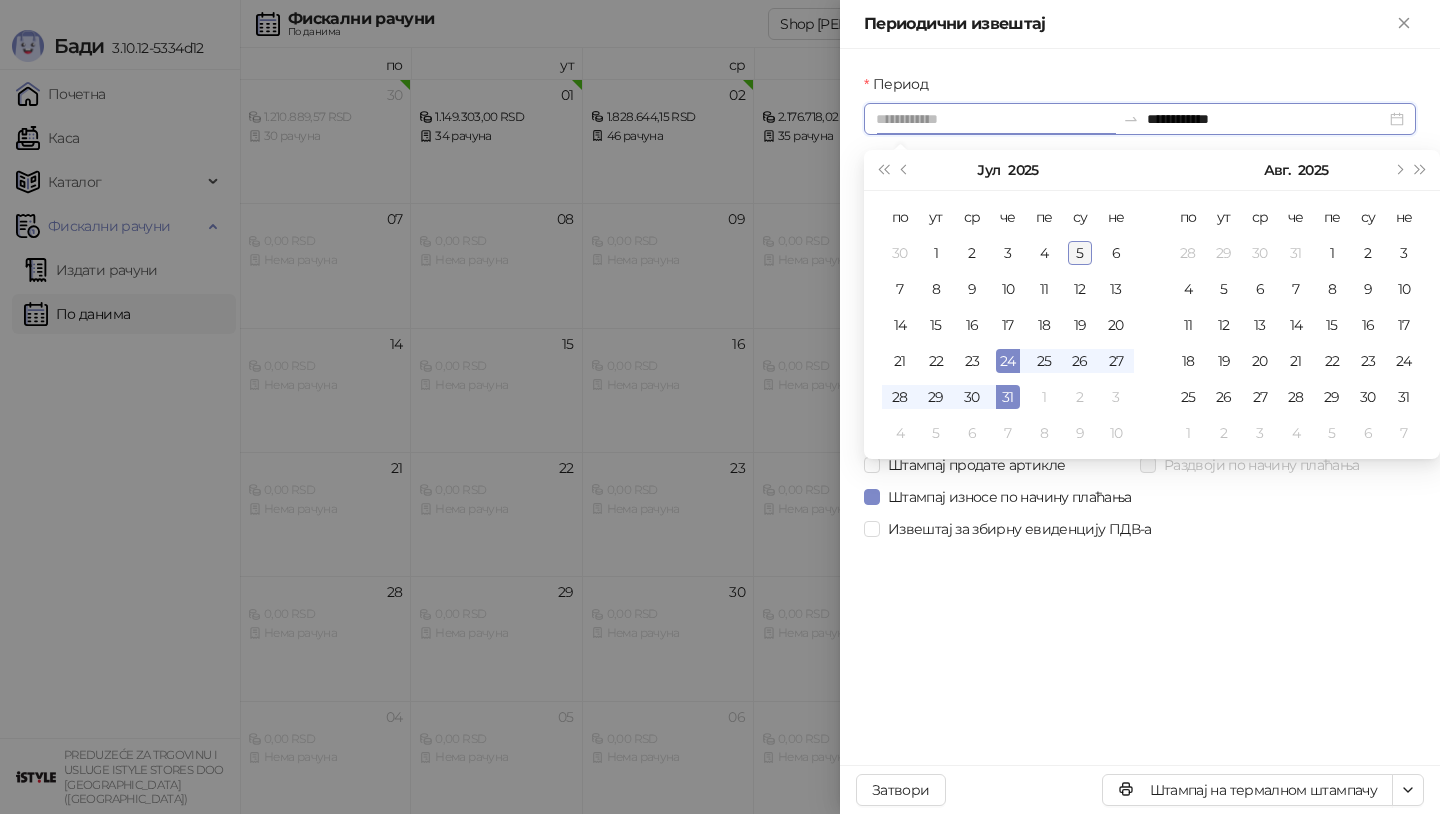 type on "**********" 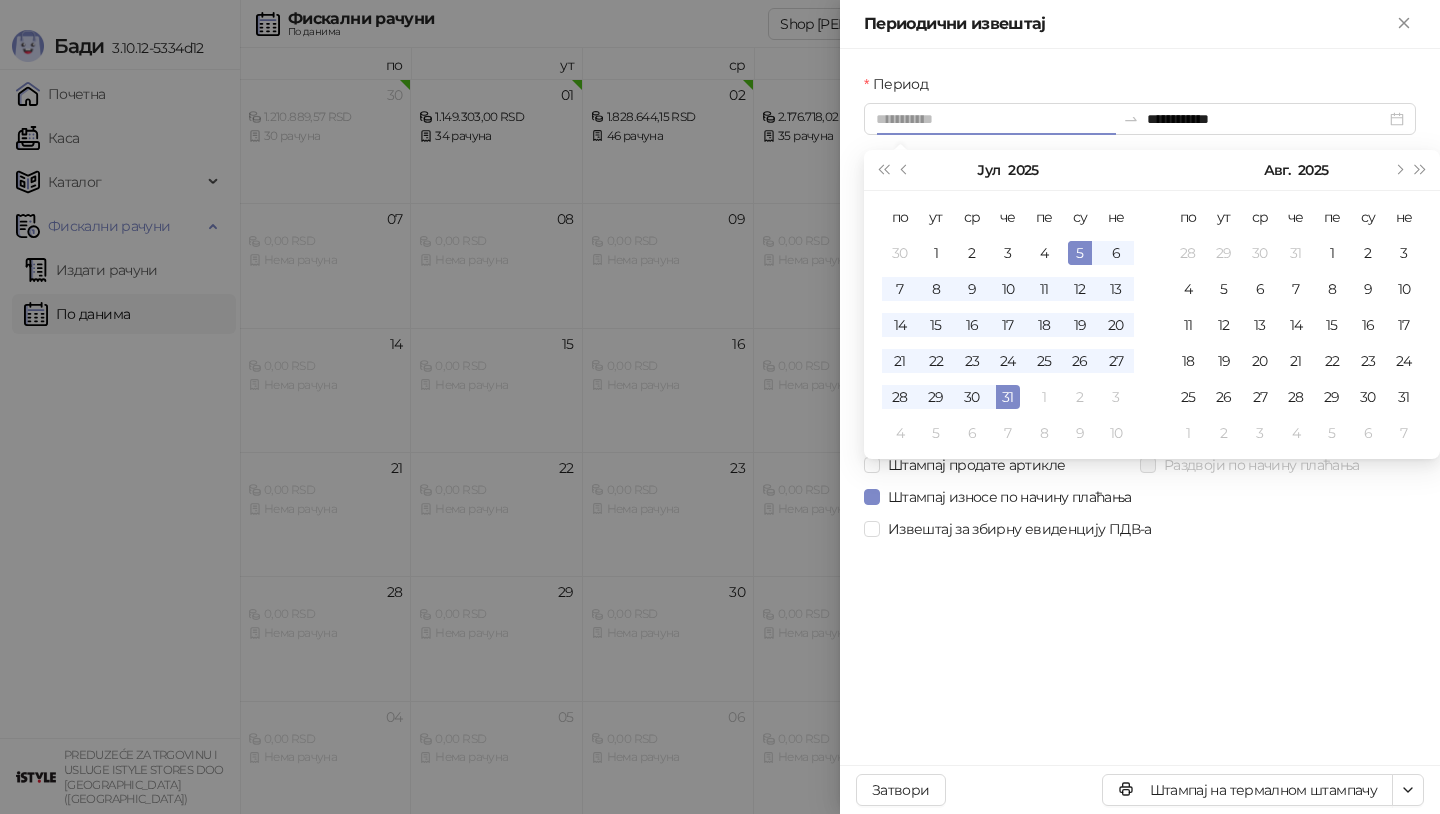 click on "5" at bounding box center (1080, 253) 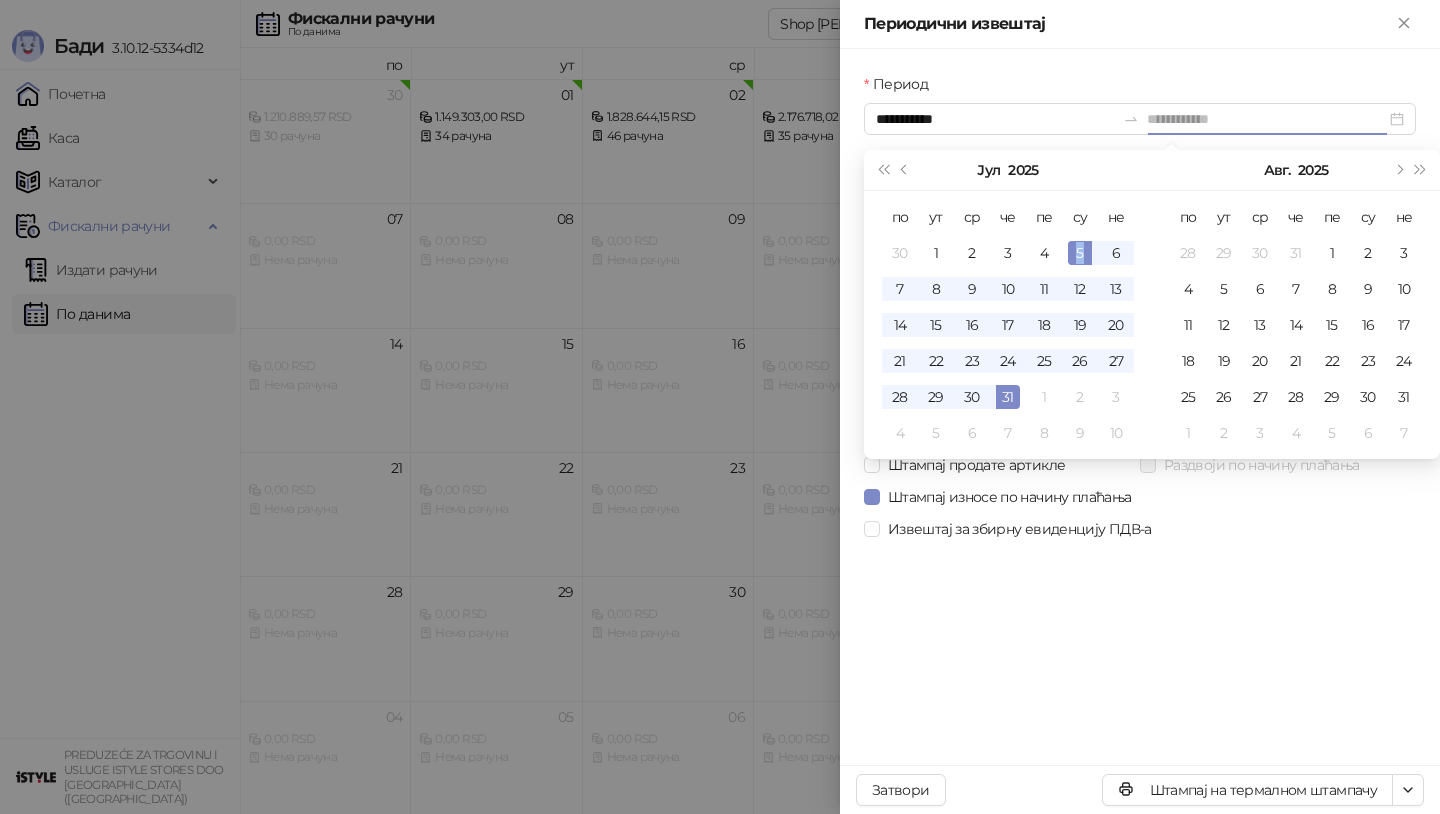click on "5" at bounding box center [1080, 253] 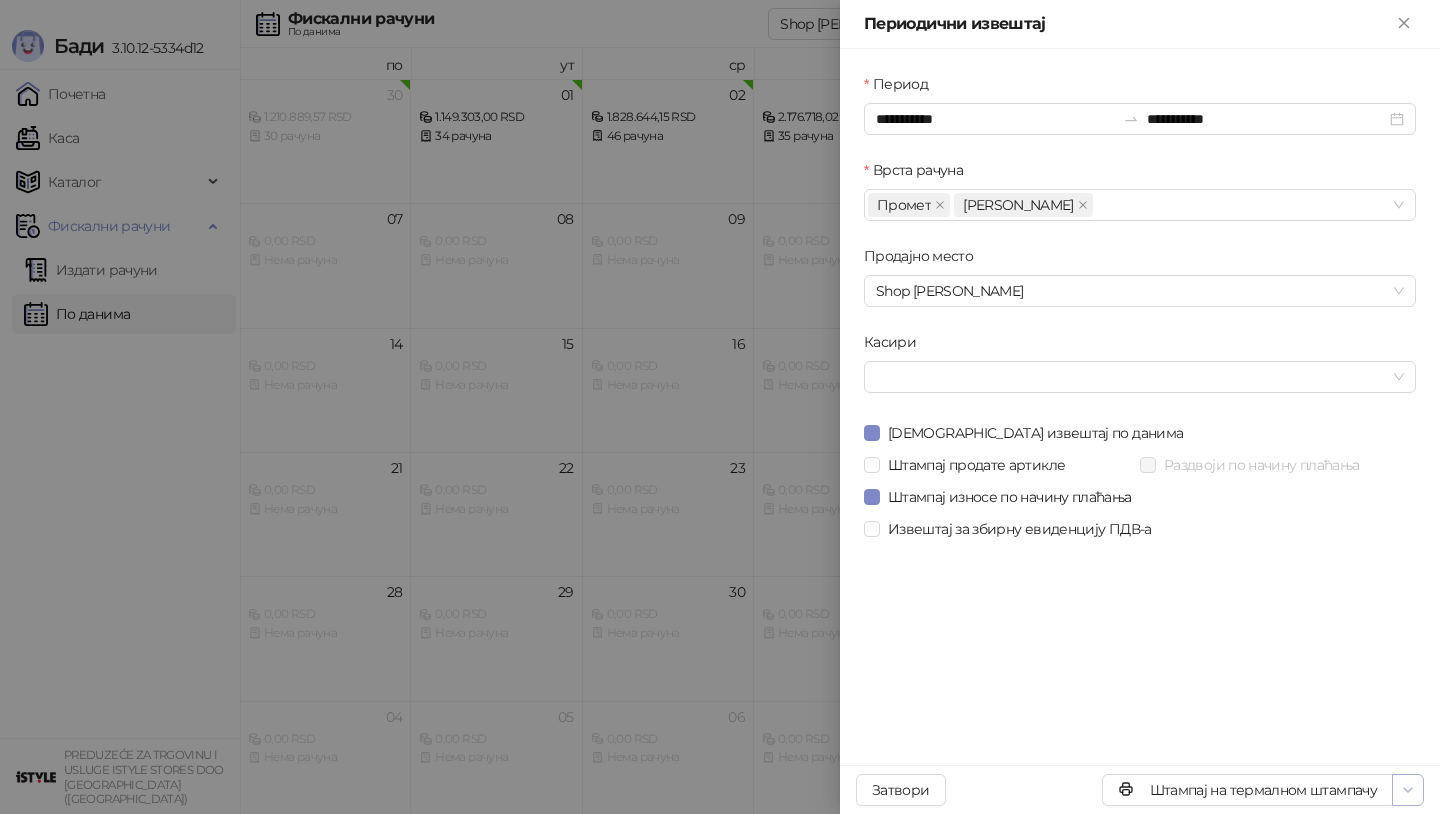 click 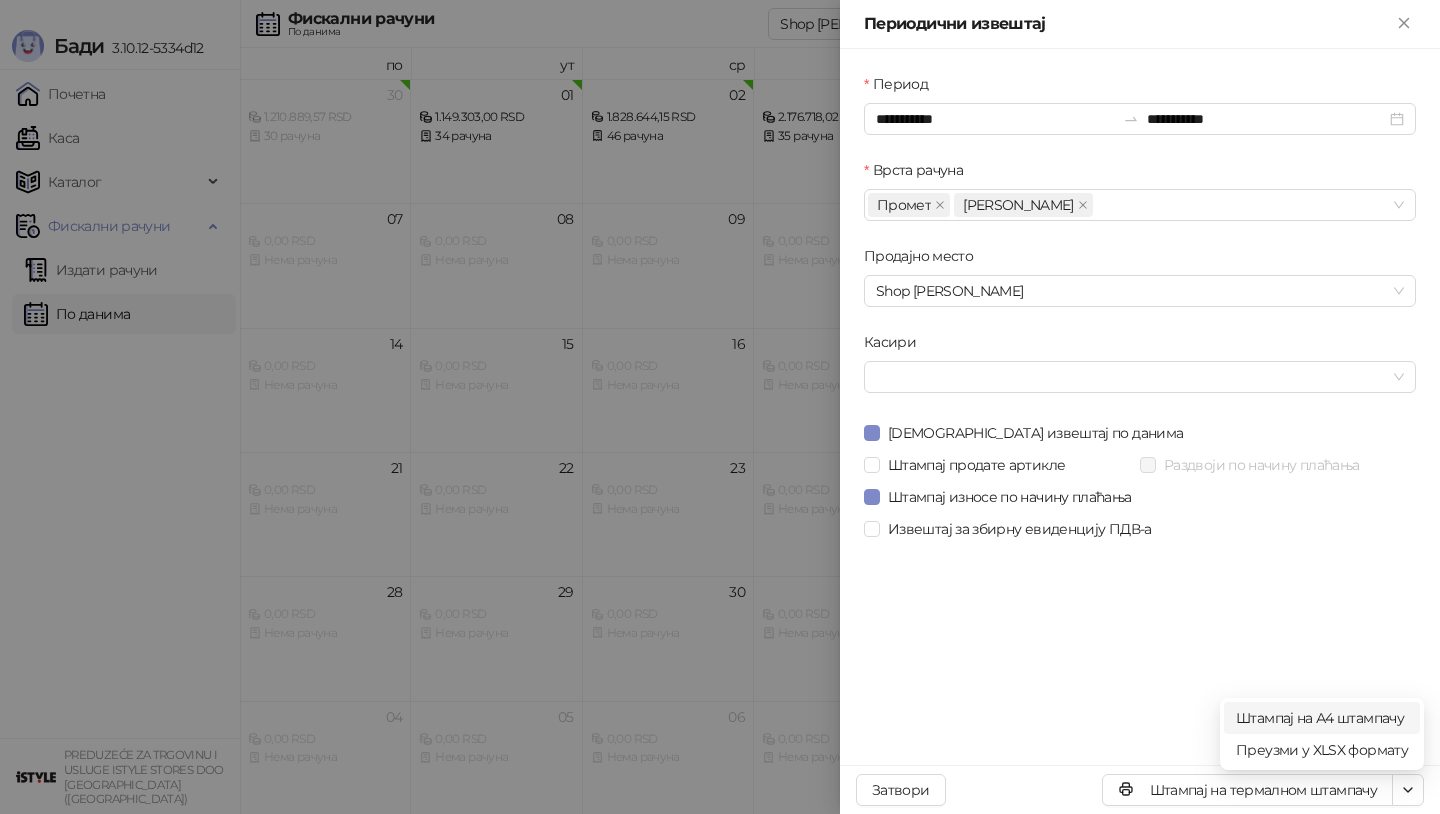 click on "Штампај на А4 штампачу" at bounding box center [1322, 718] 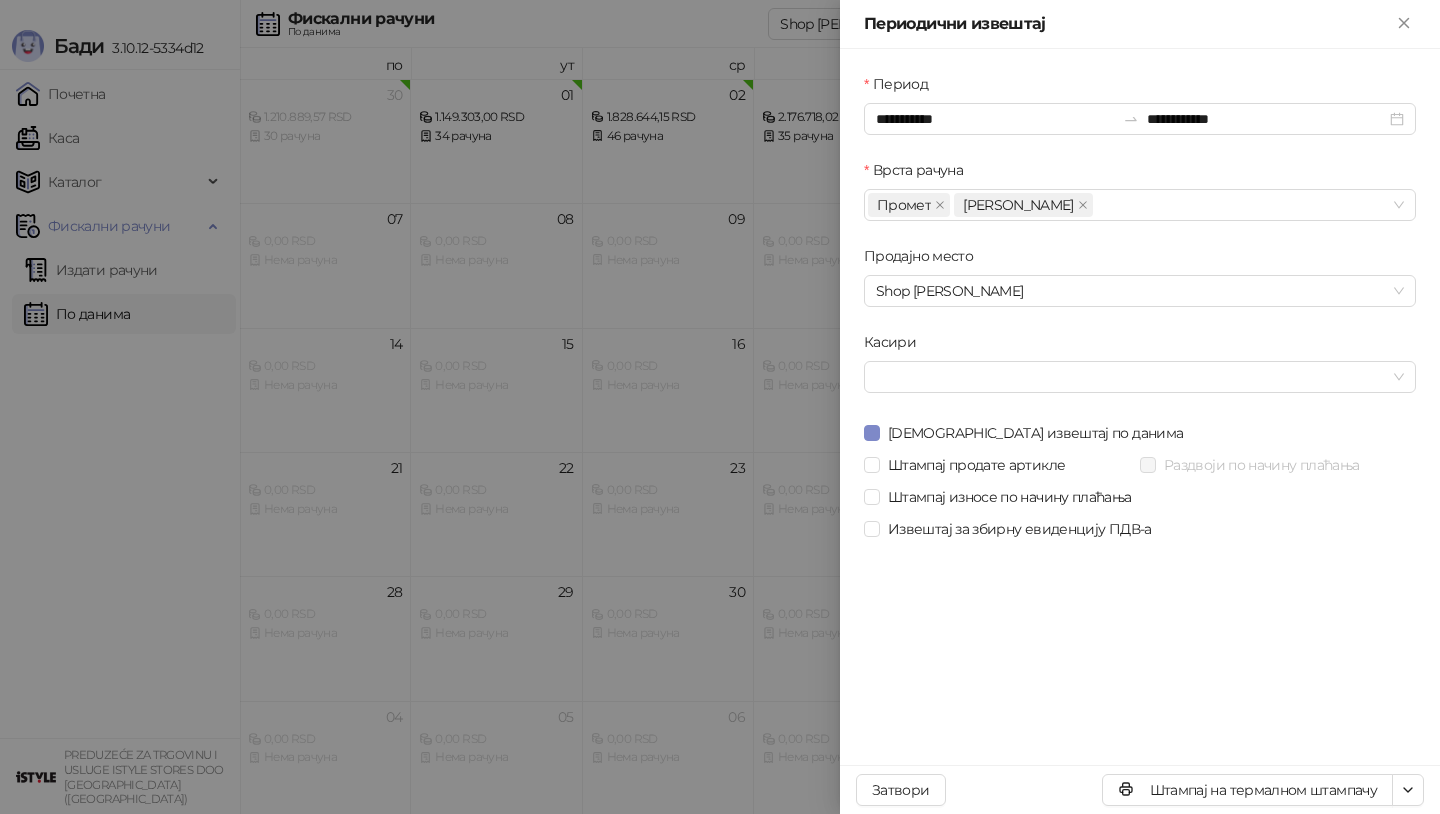 click at bounding box center (720, 407) 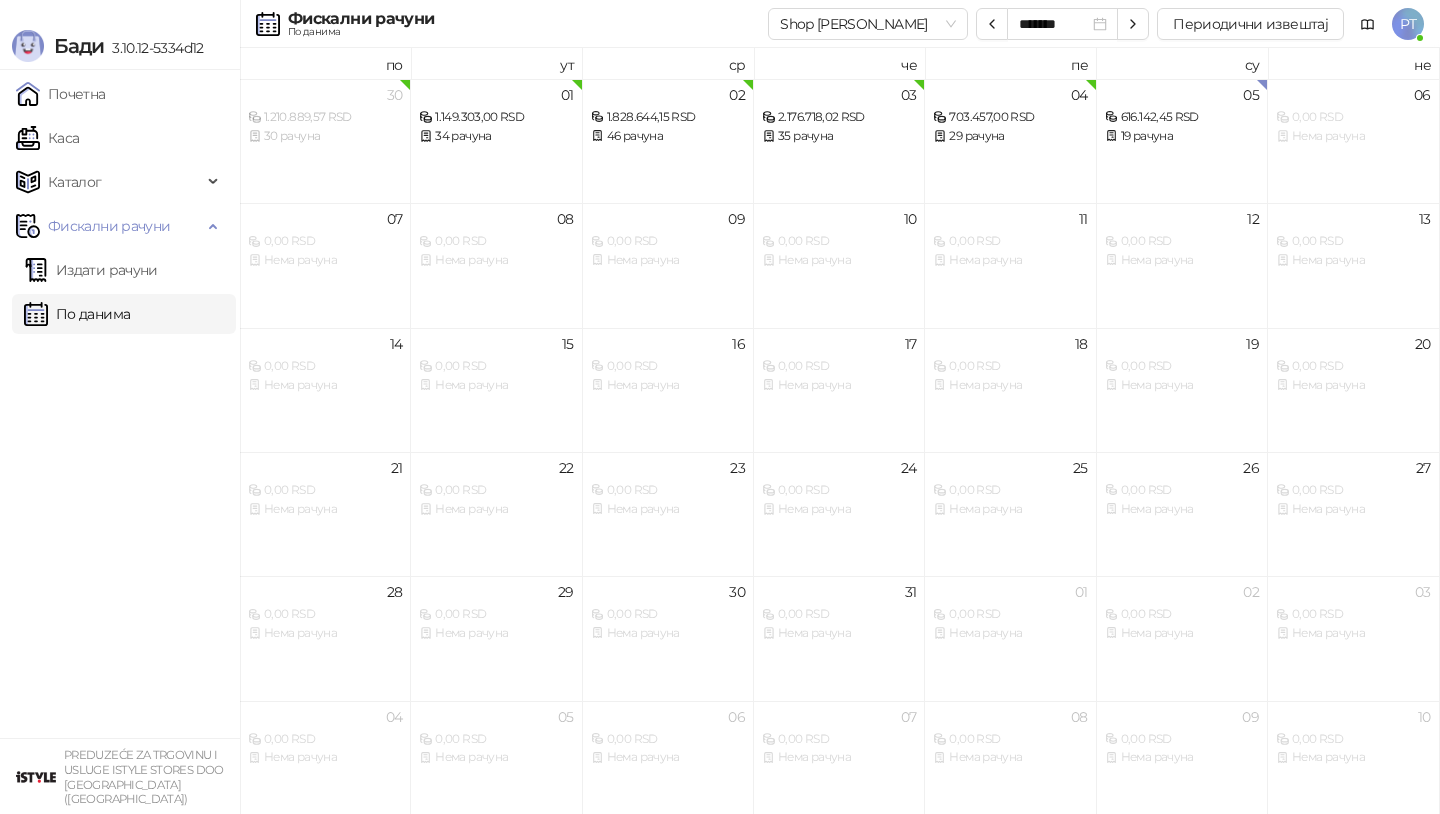 click on "Каса" at bounding box center (47, 138) 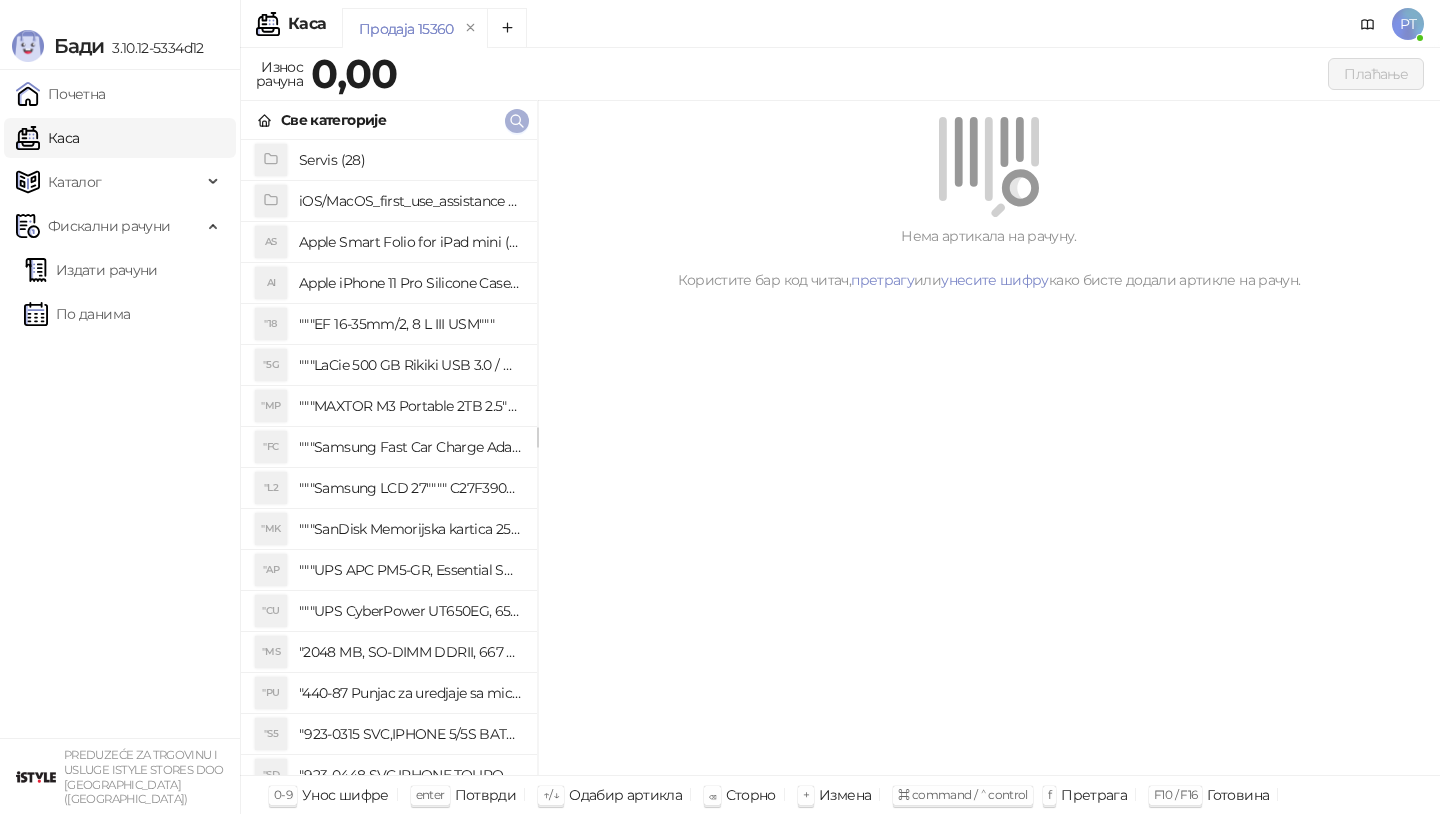 click 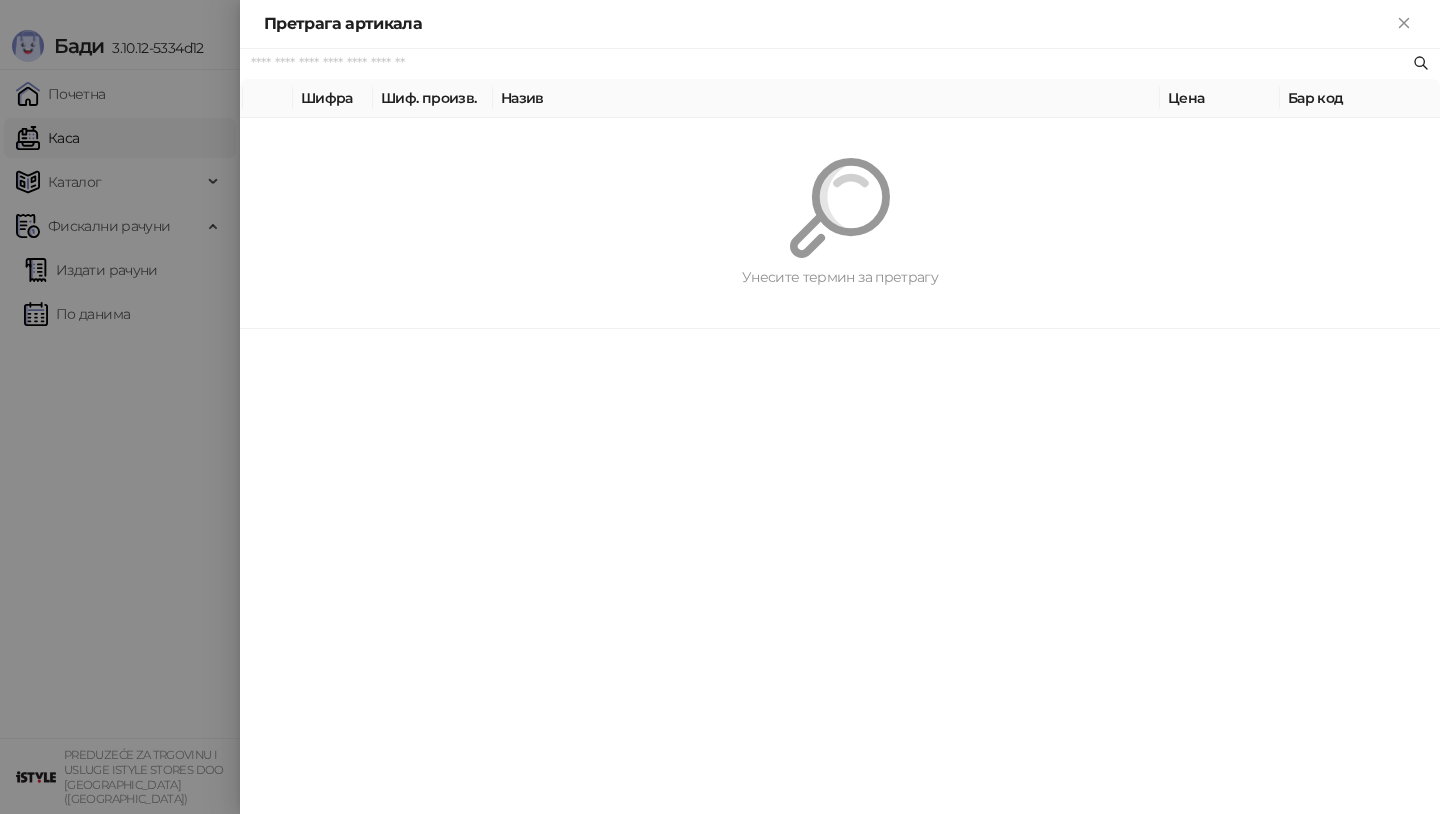 paste on "*********" 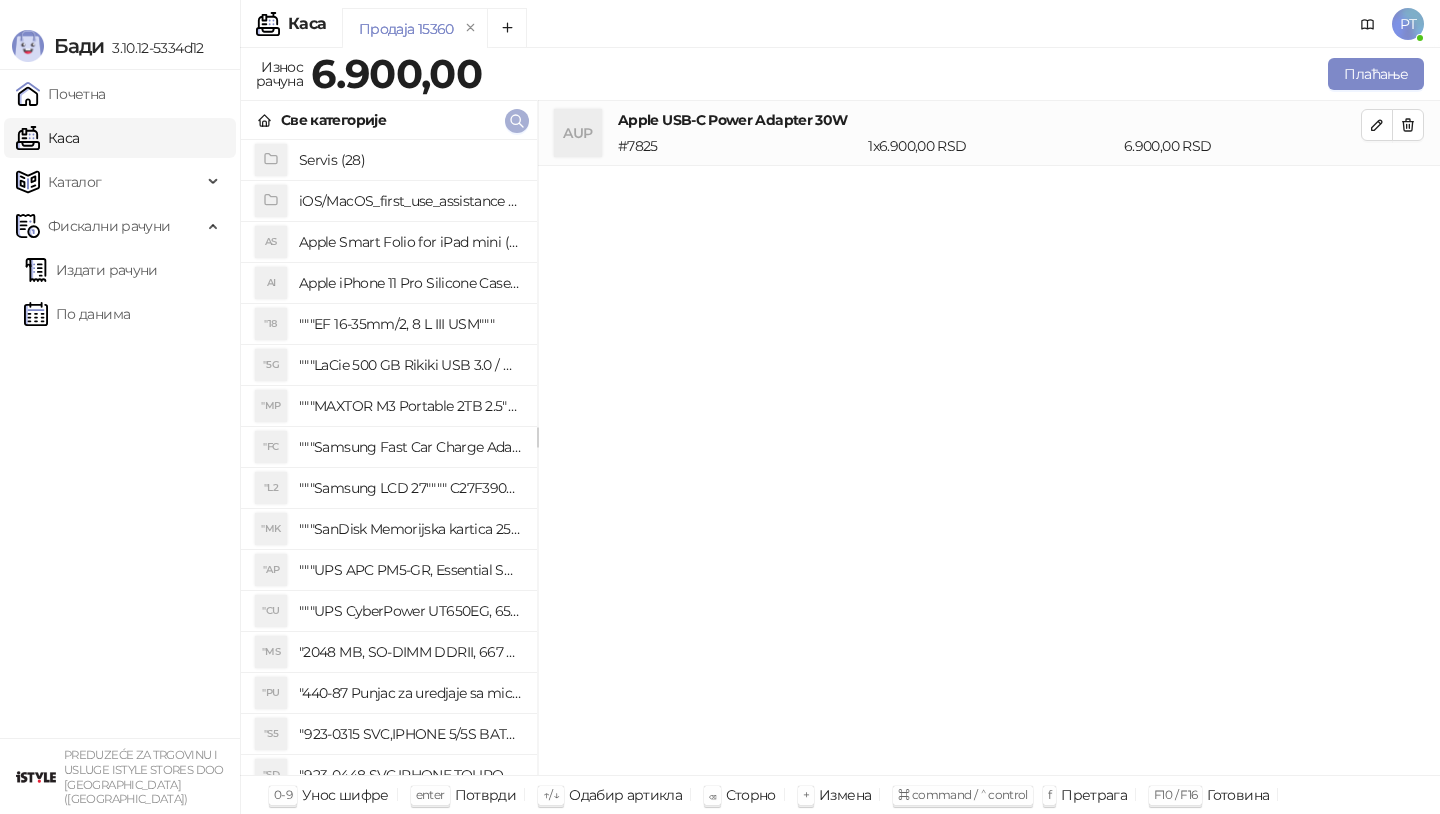 click 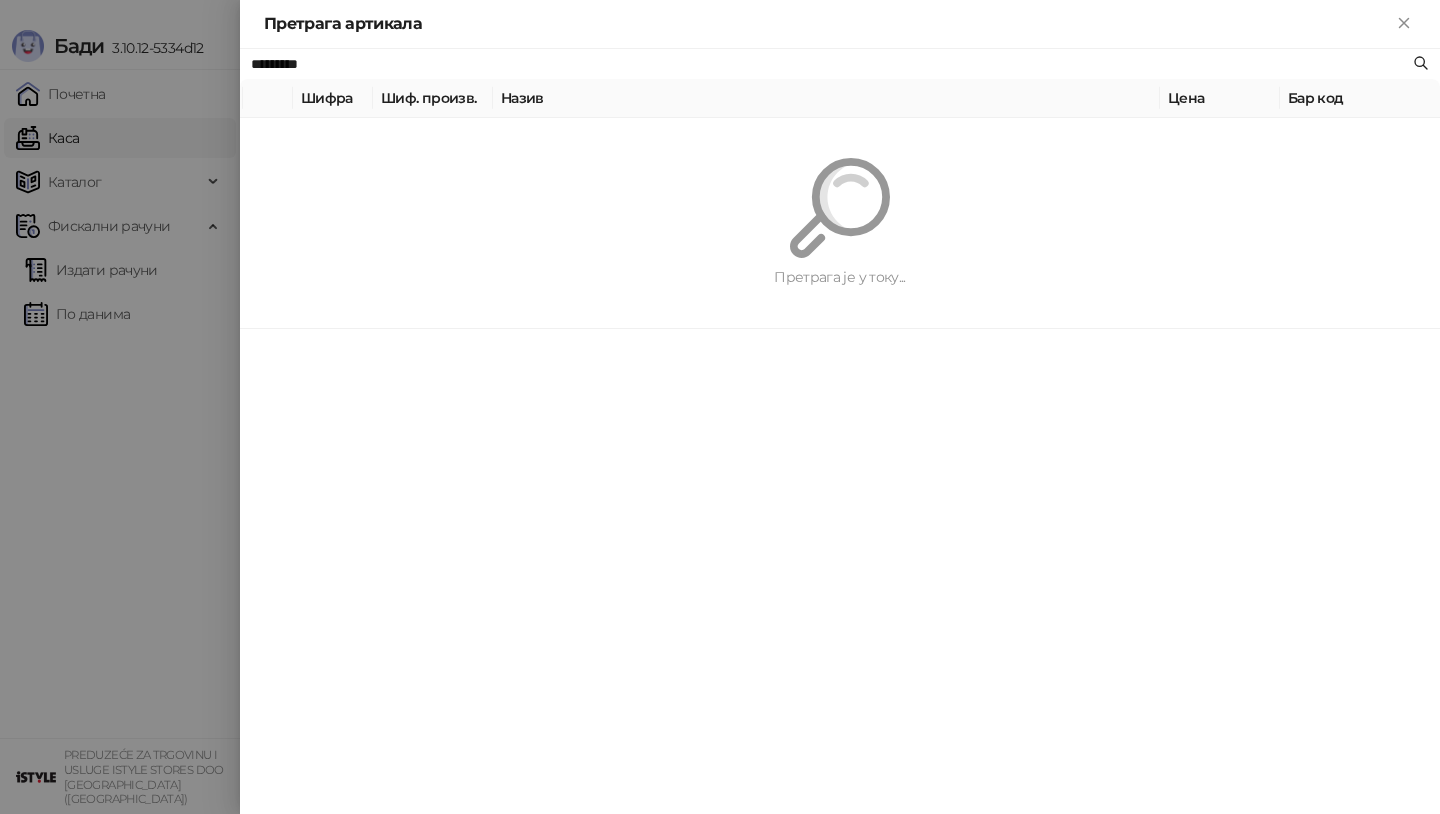 paste on "**********" 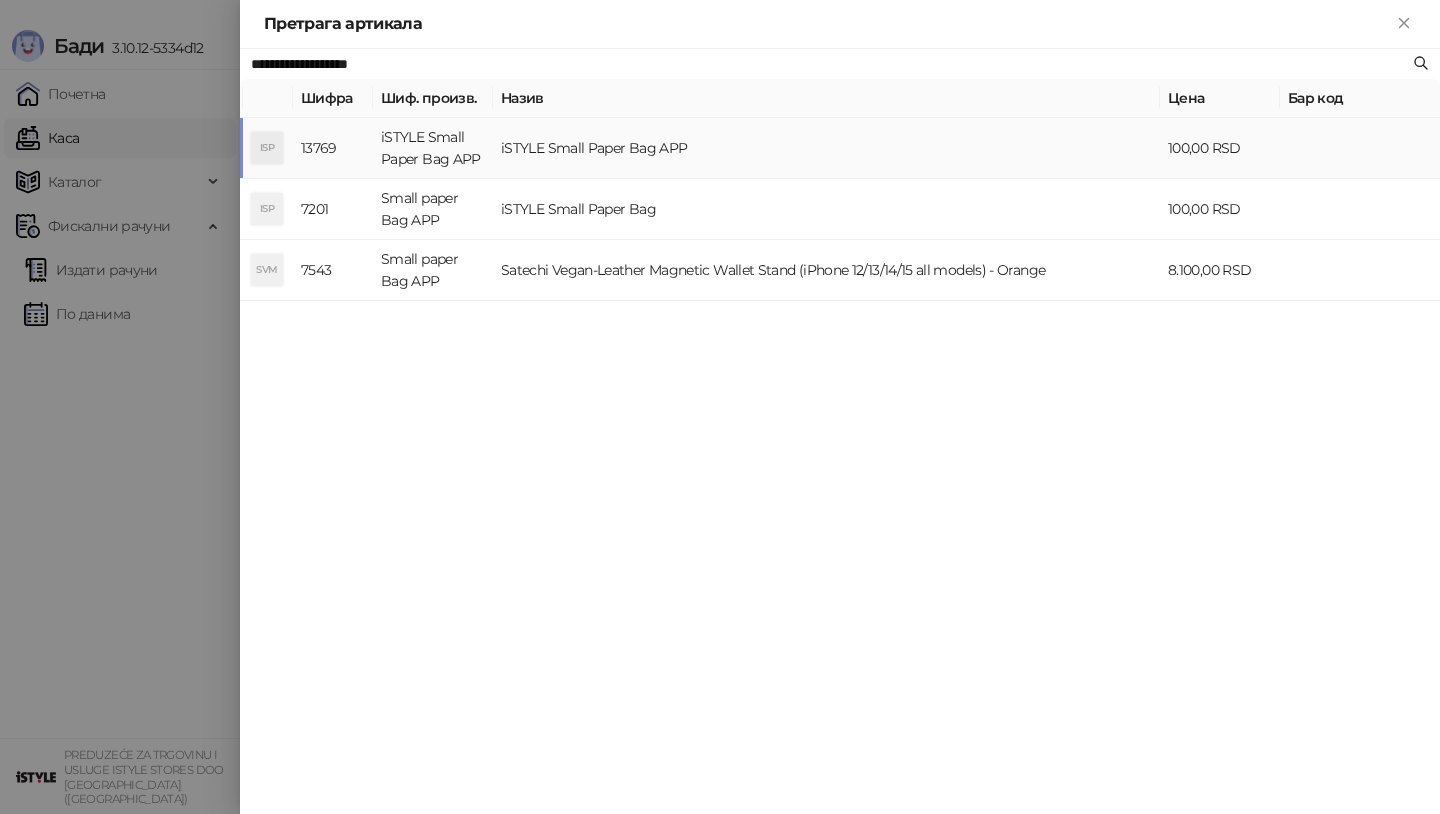 type on "**********" 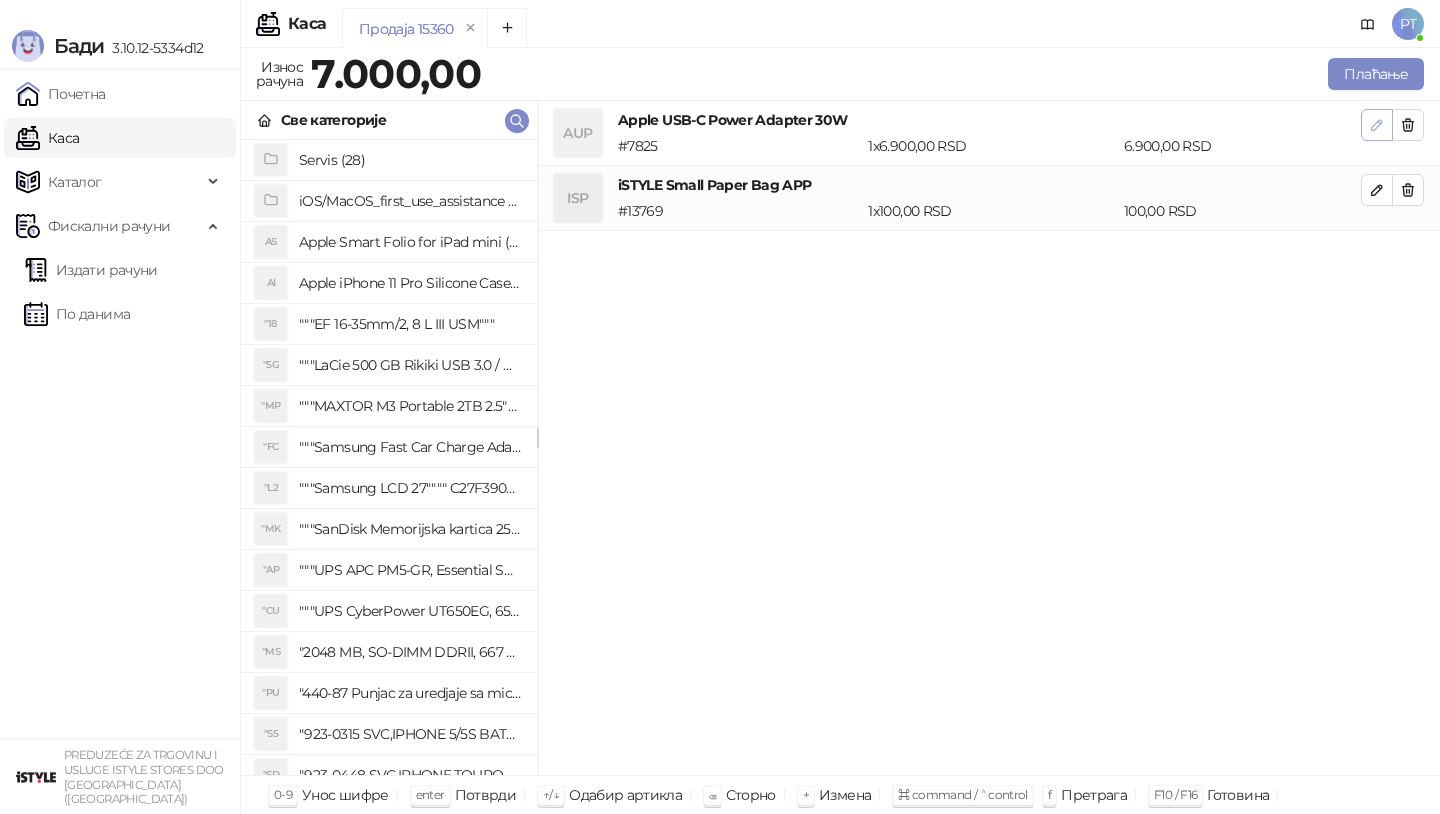 click 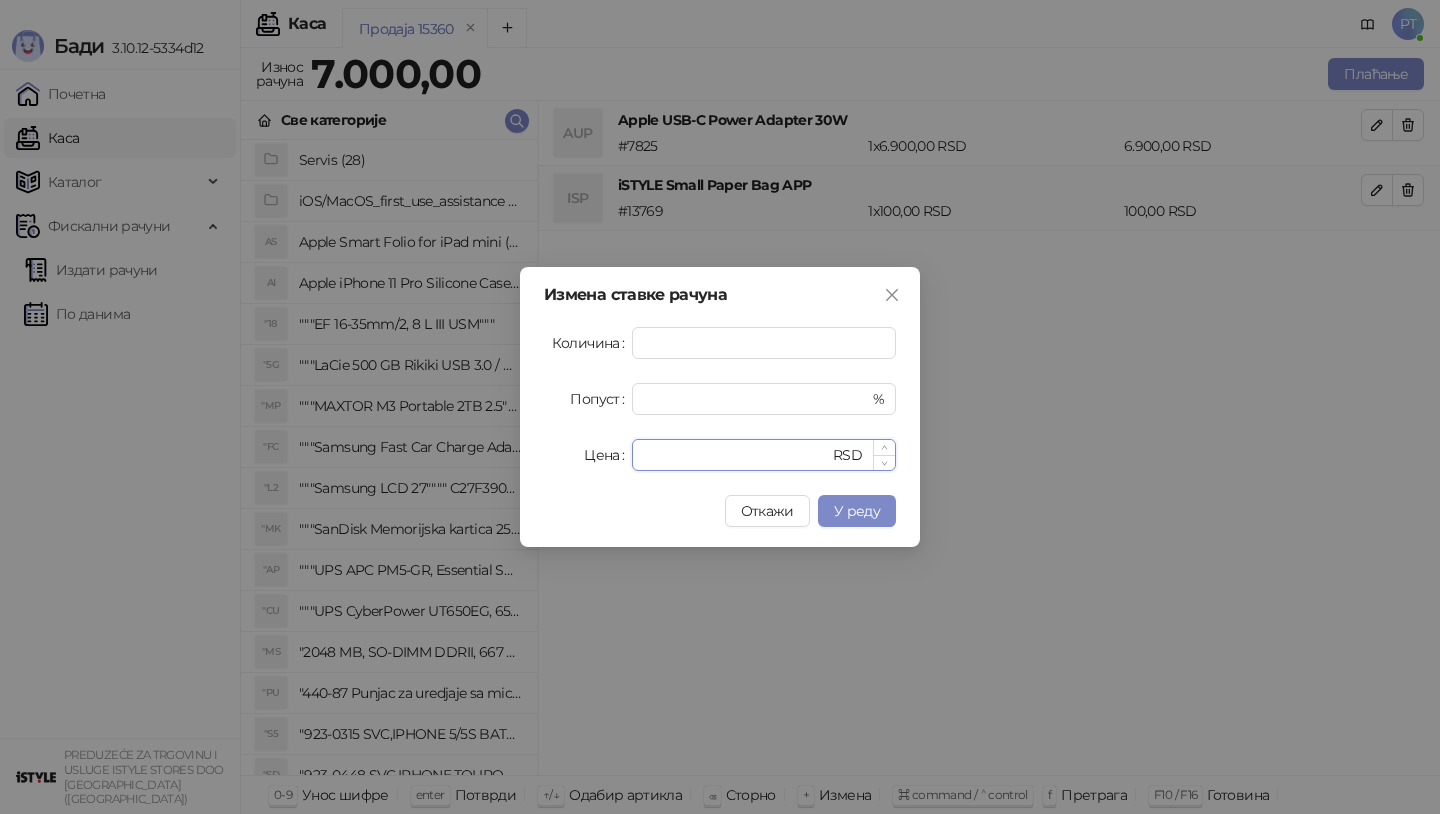 click on "****" at bounding box center [736, 455] 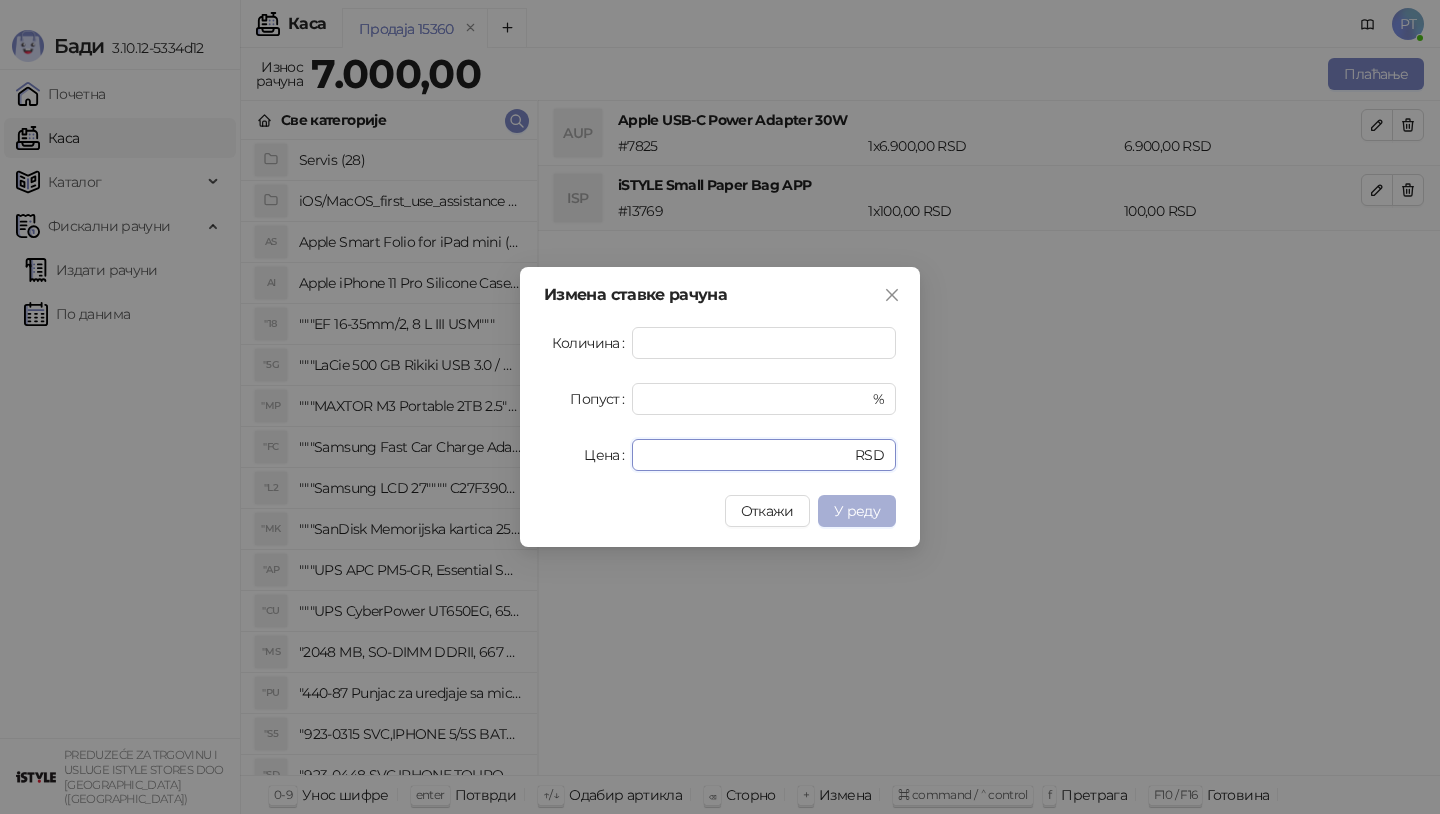 type on "****" 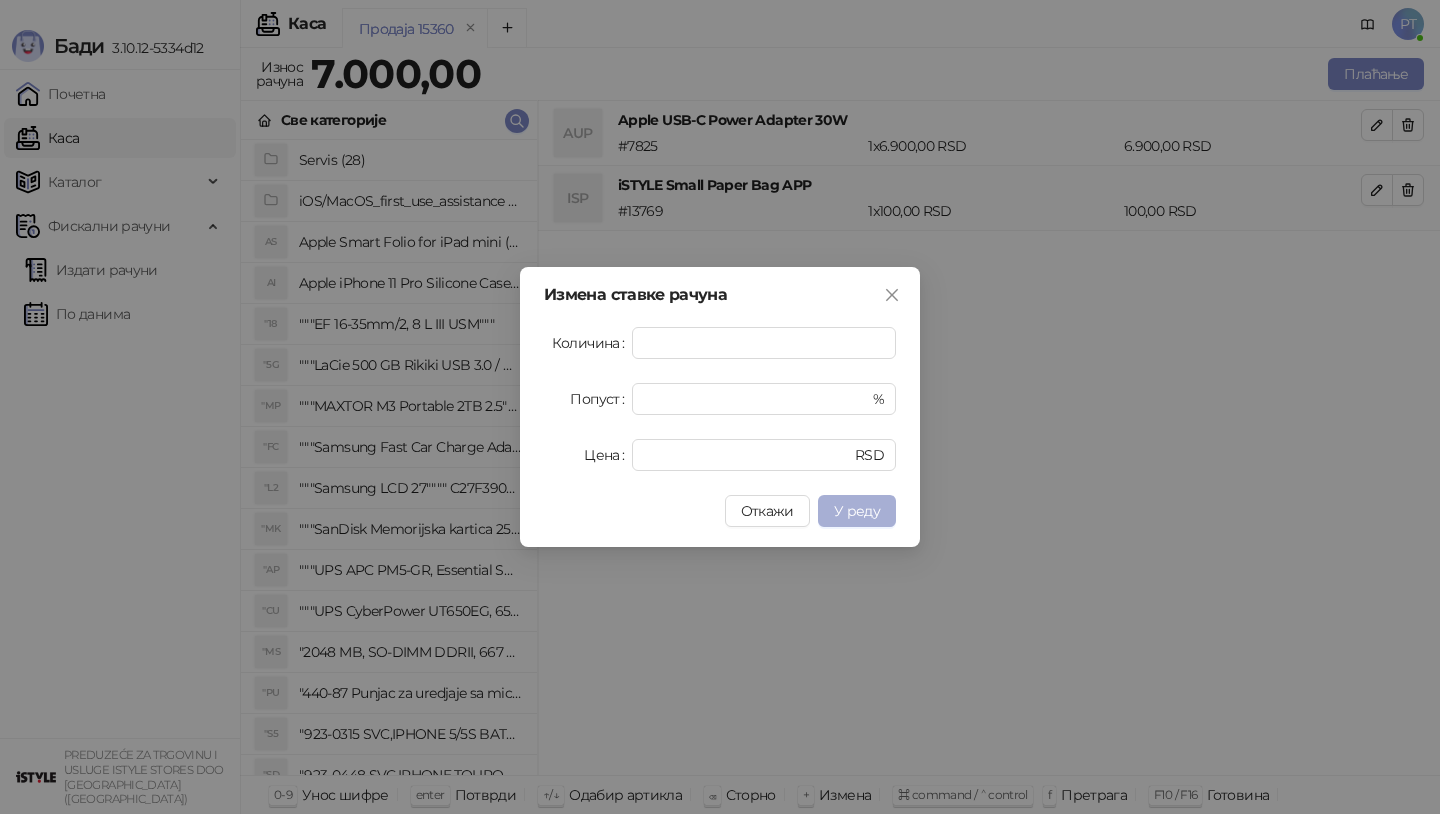 click on "У реду" at bounding box center [857, 511] 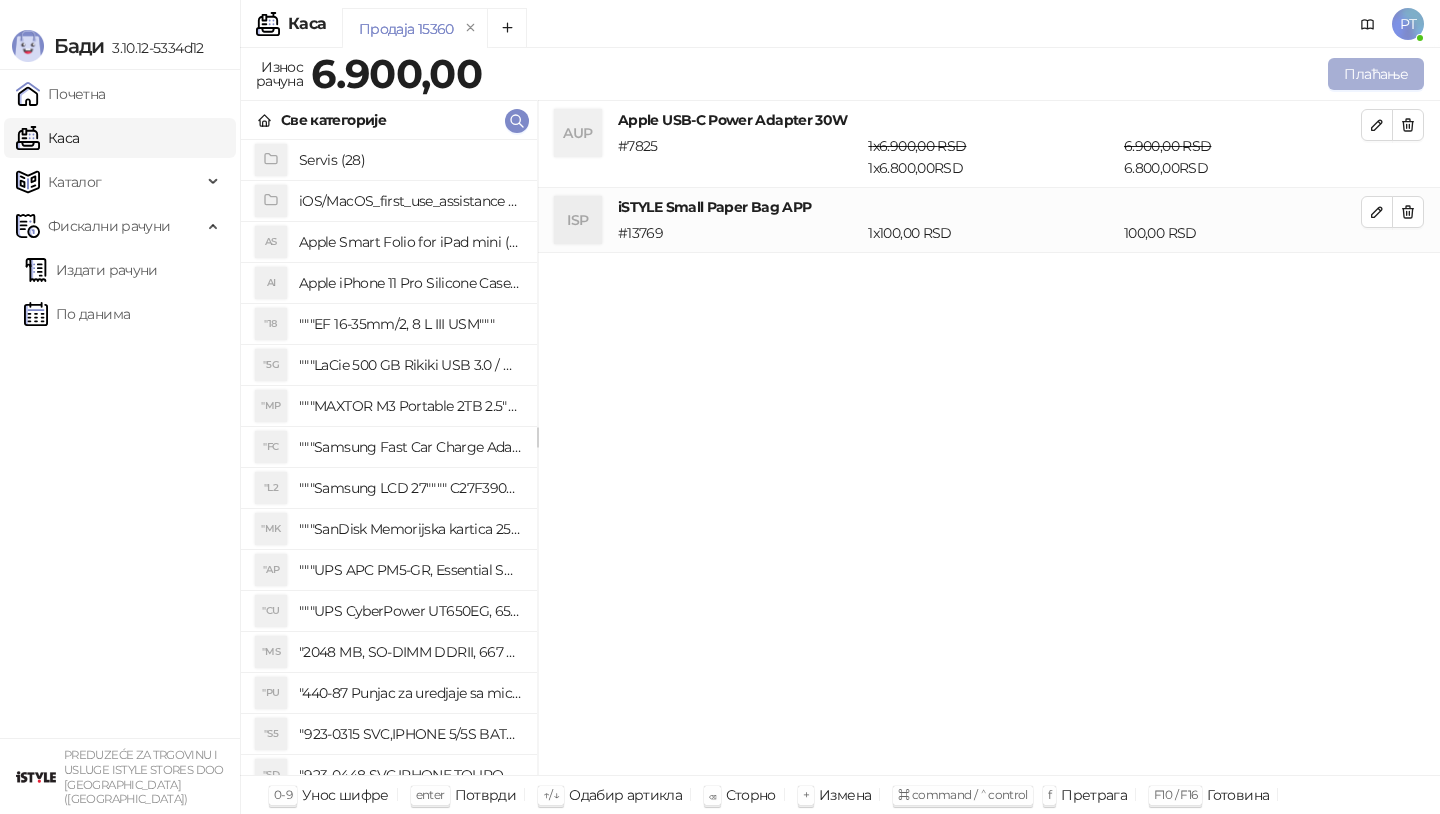click on "Плаћање" at bounding box center (1376, 74) 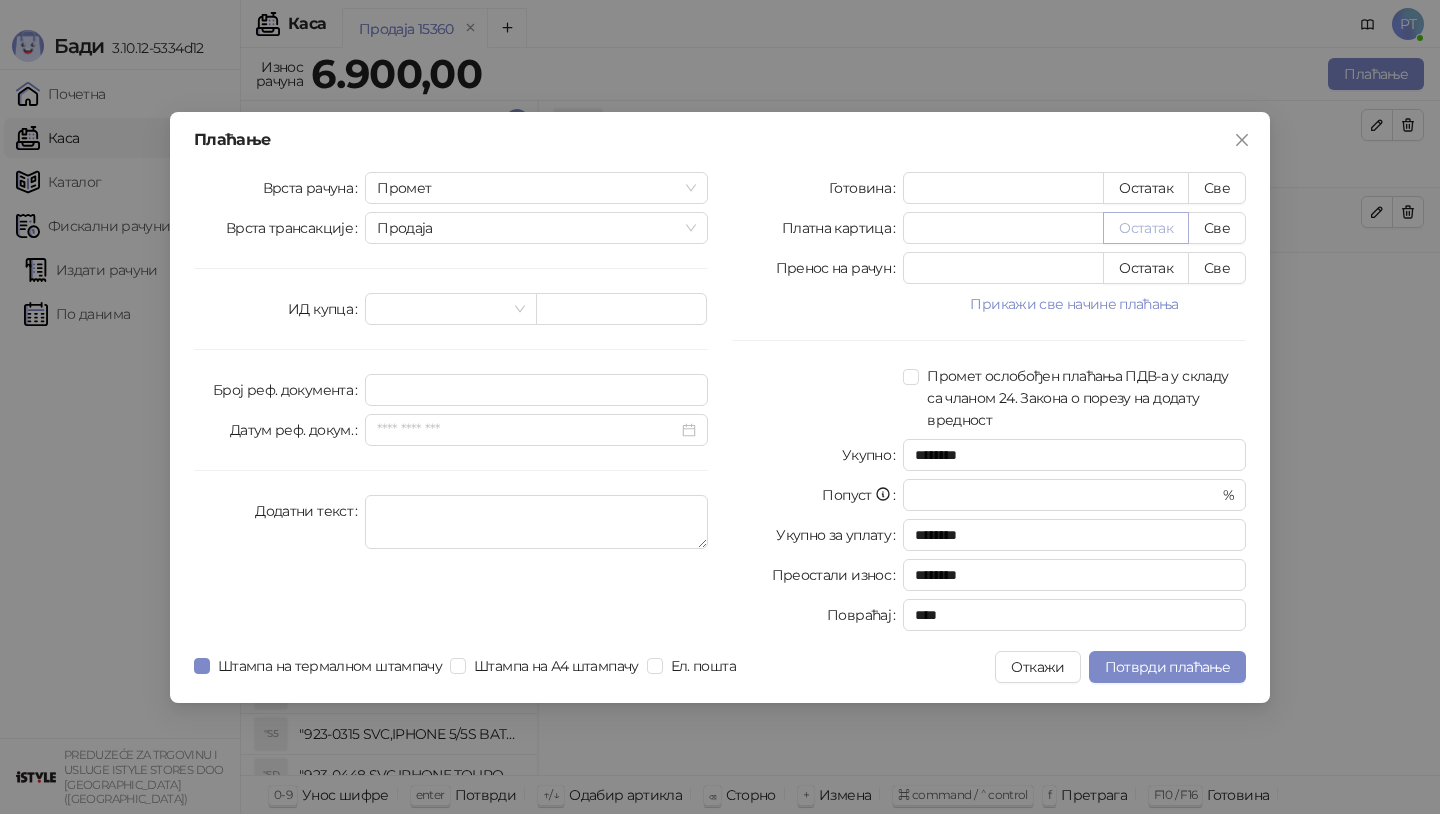click on "Остатак" at bounding box center [1146, 228] 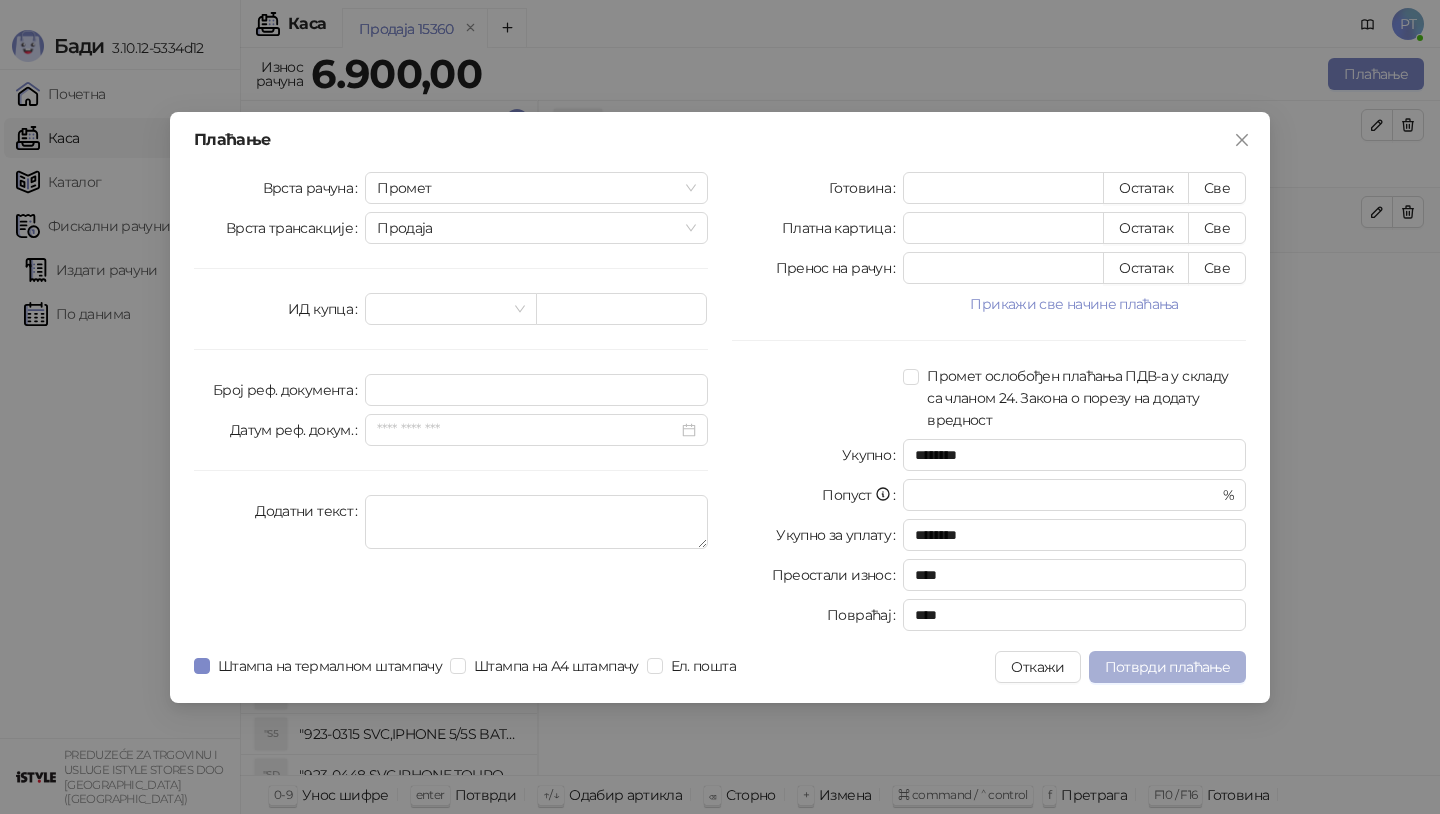 click on "Потврди плаћање" at bounding box center (1167, 667) 